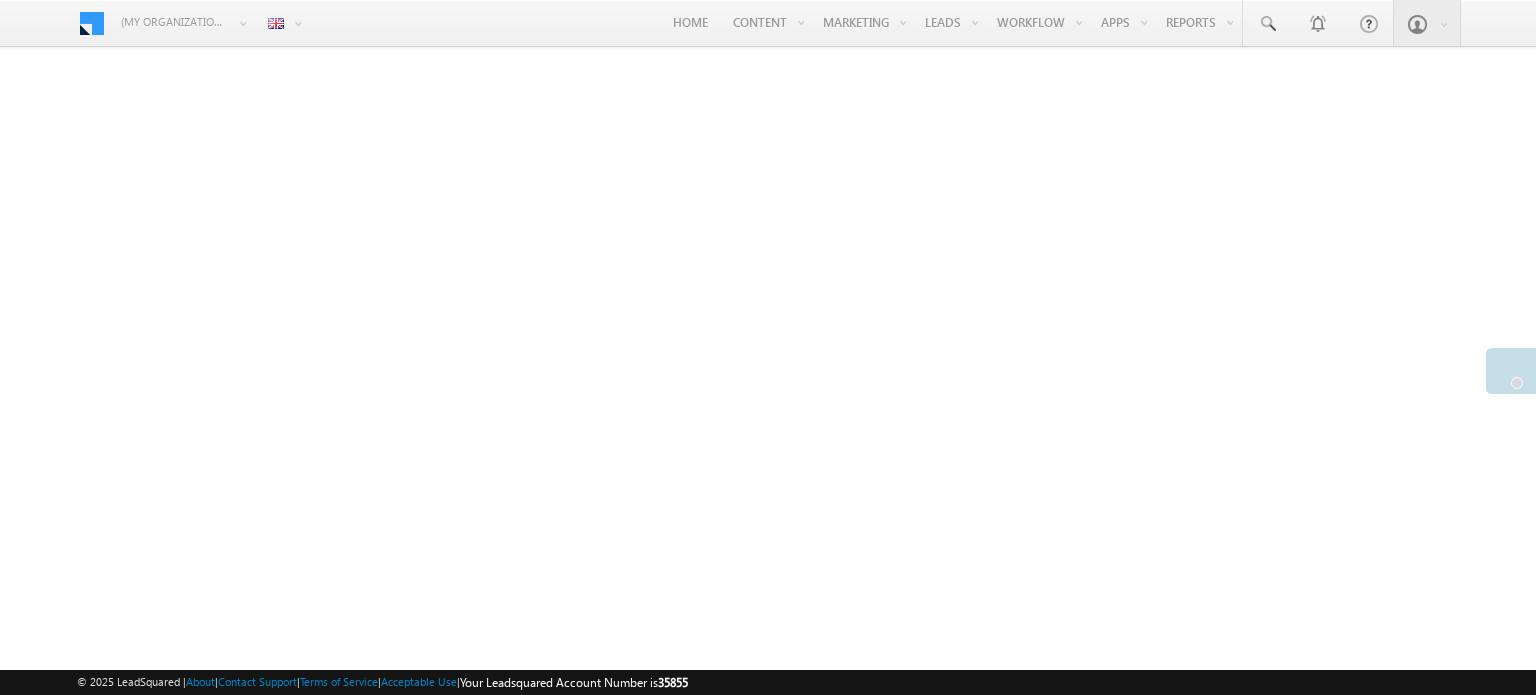 scroll, scrollTop: 0, scrollLeft: 0, axis: both 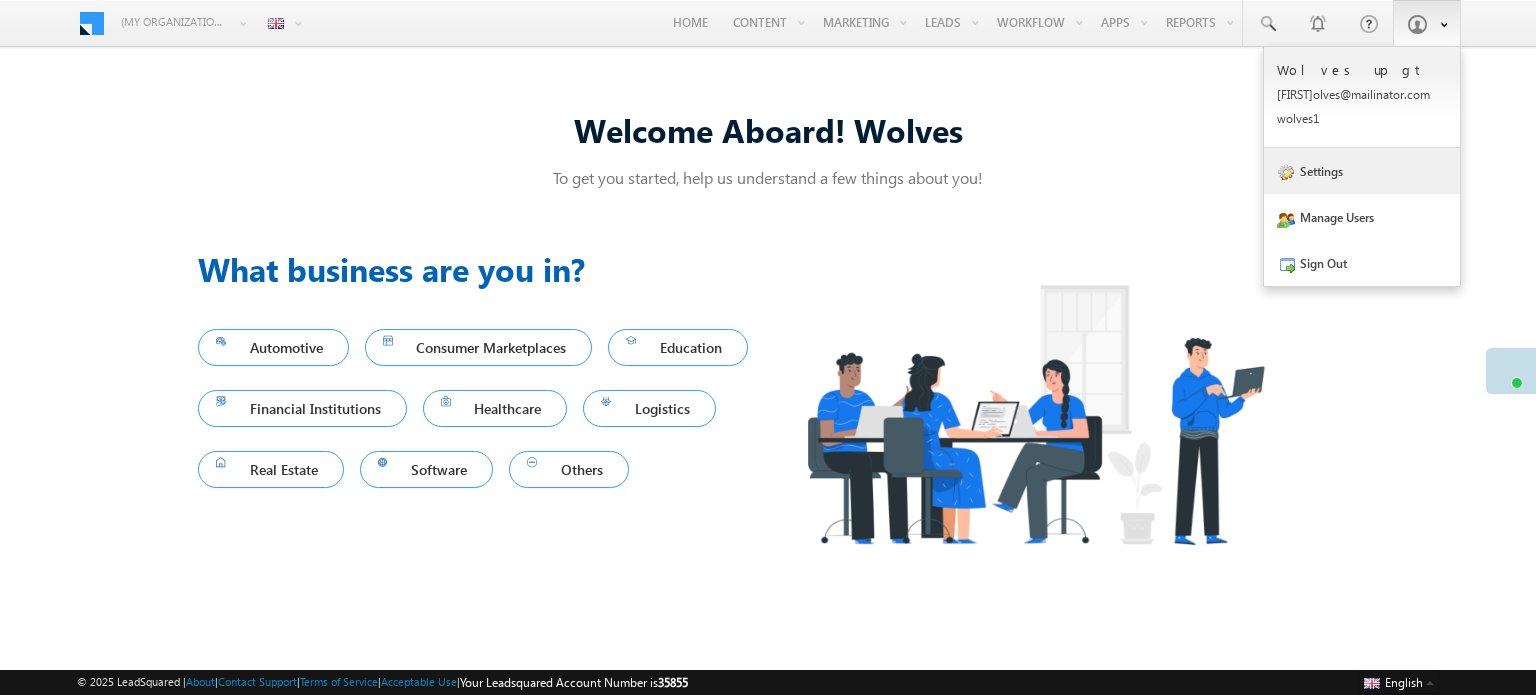 click on "Settings" at bounding box center [1362, 97] 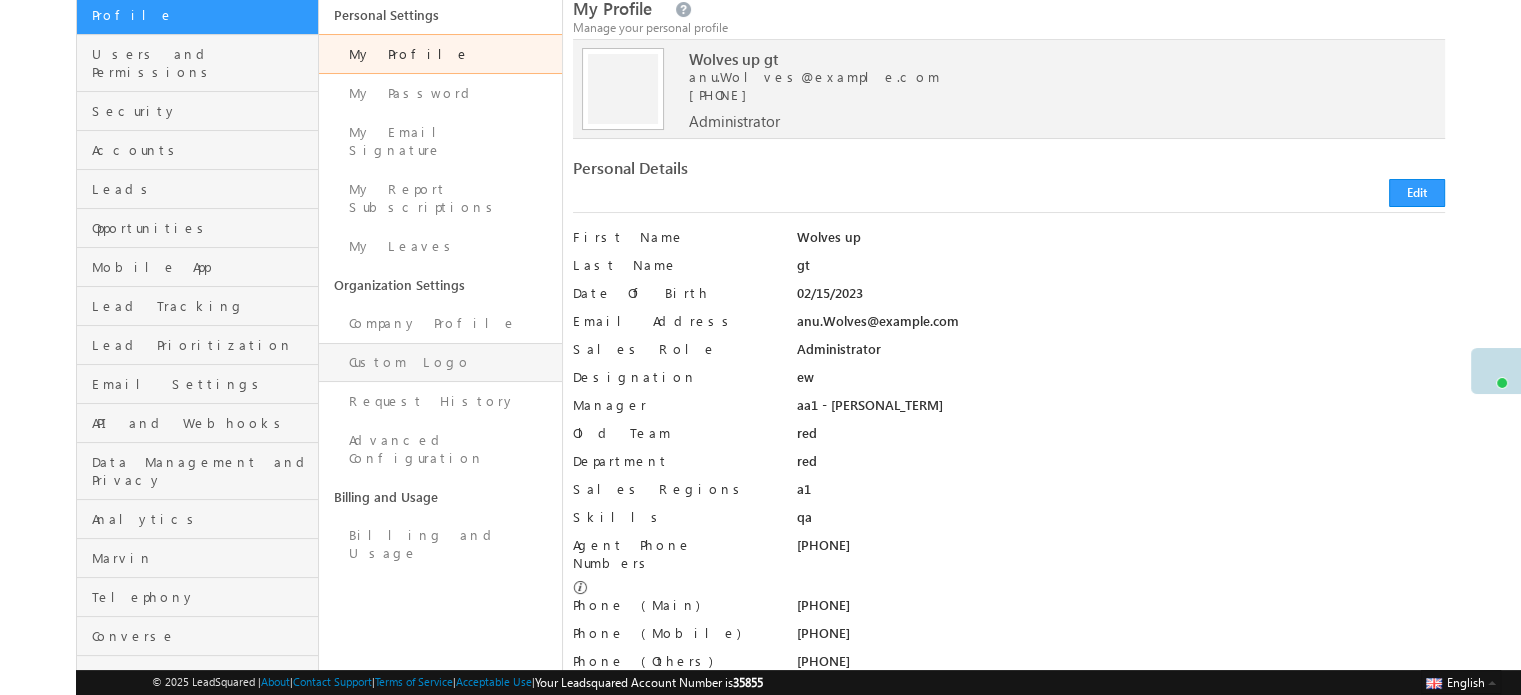 scroll, scrollTop: 0, scrollLeft: 0, axis: both 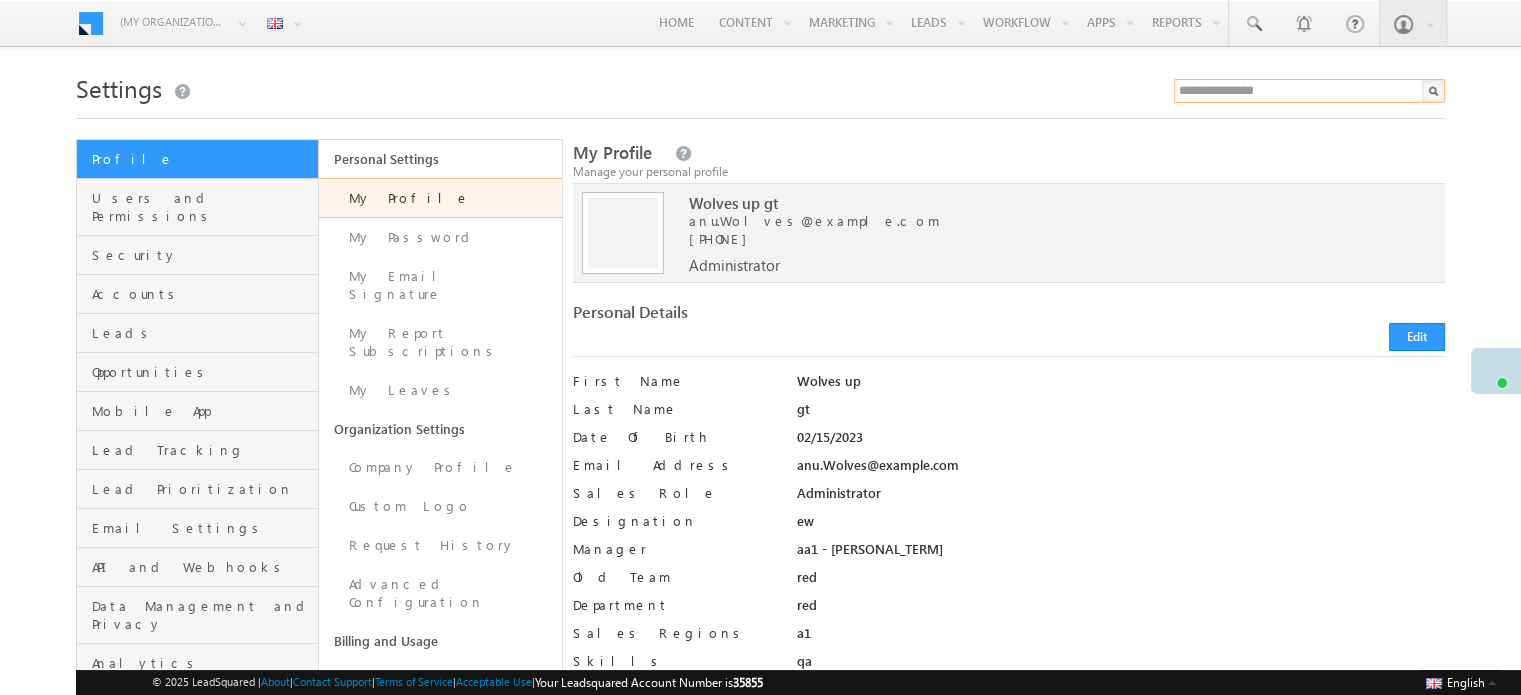 click at bounding box center [1309, 91] 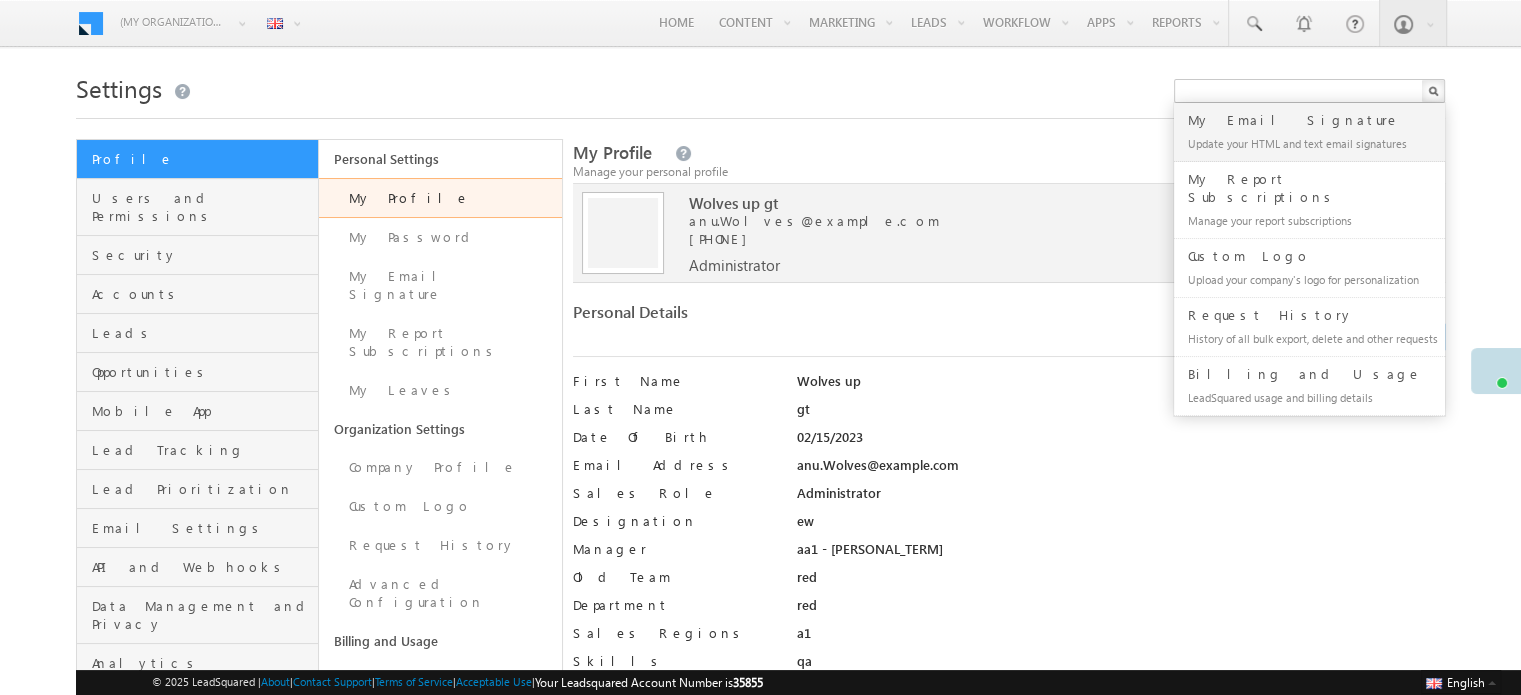 click on "Settings" at bounding box center (760, 86) 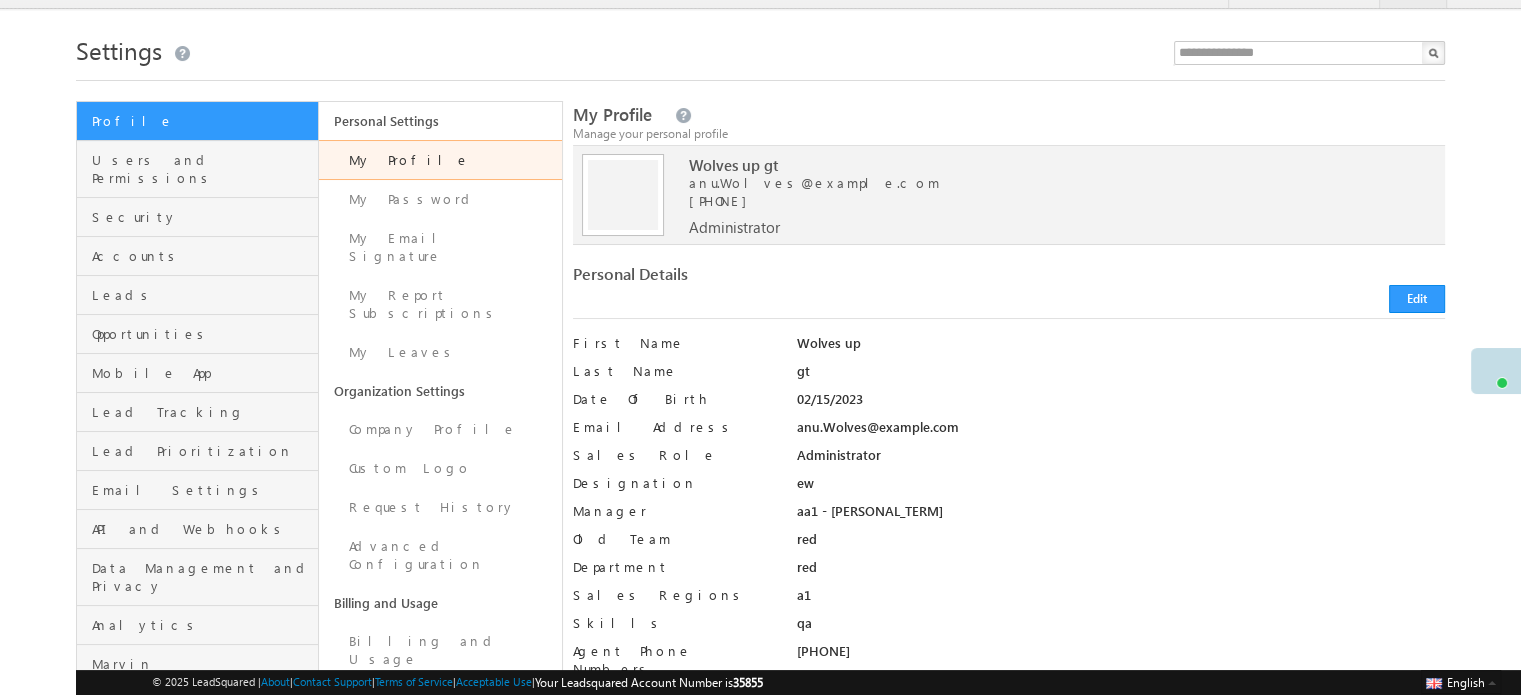 scroll, scrollTop: 34, scrollLeft: 0, axis: vertical 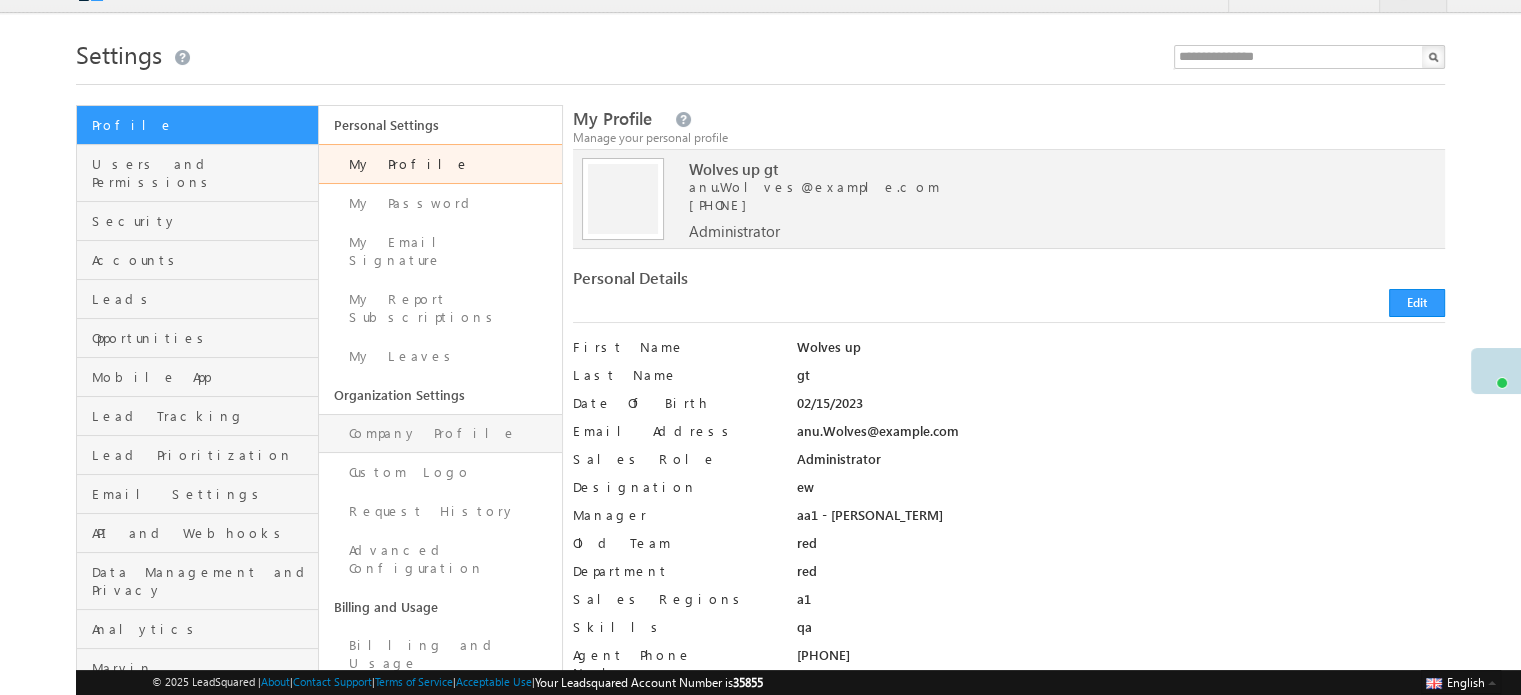 click on "Company Profile" at bounding box center [440, 433] 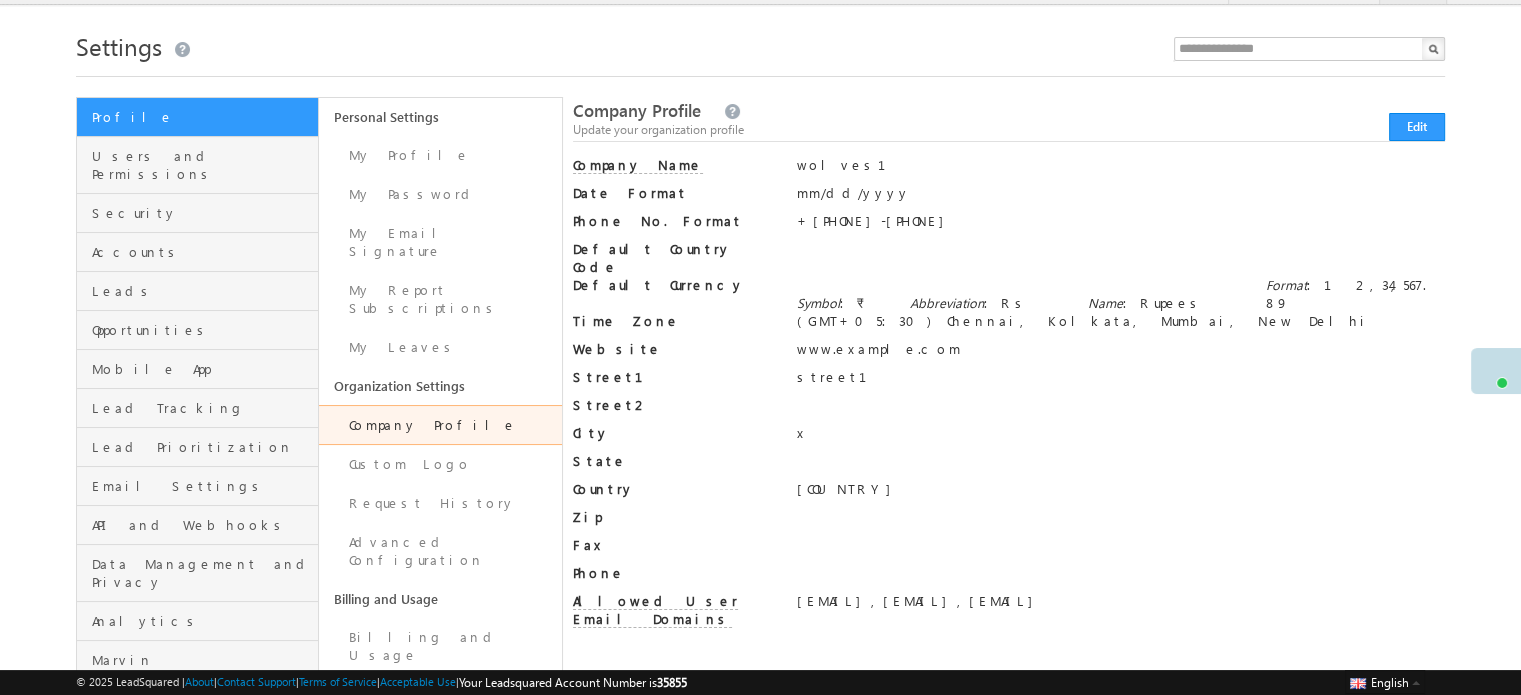 scroll, scrollTop: 37, scrollLeft: 0, axis: vertical 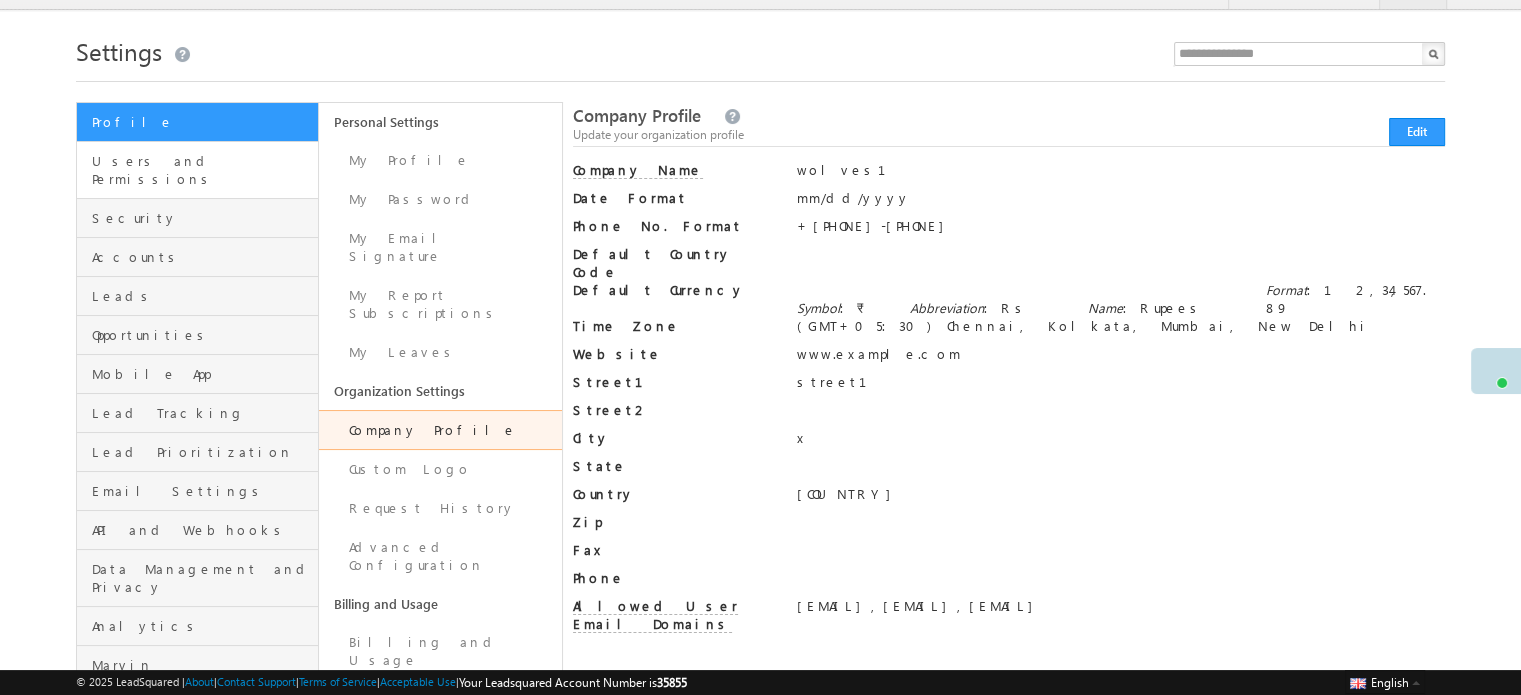 click on "Users and Permissions" at bounding box center (197, 170) 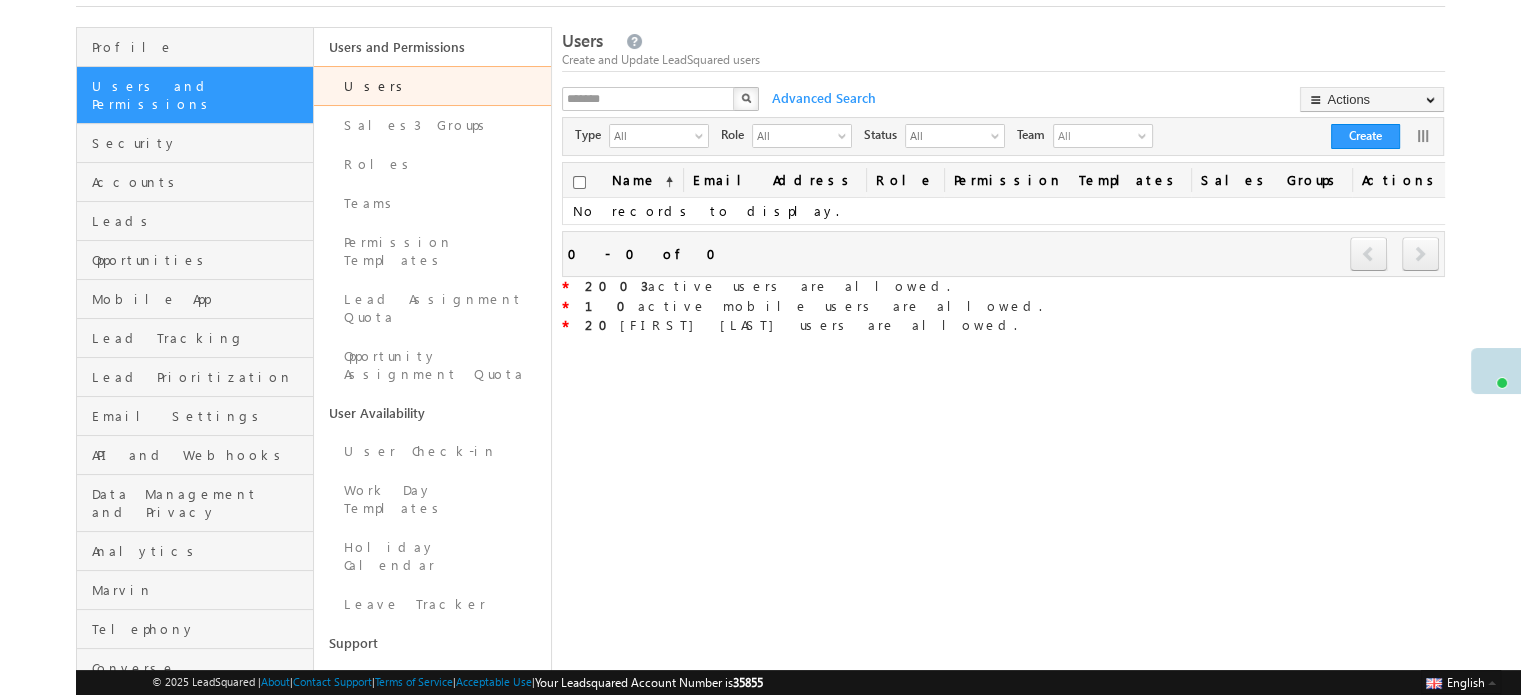 scroll, scrollTop: 88, scrollLeft: 0, axis: vertical 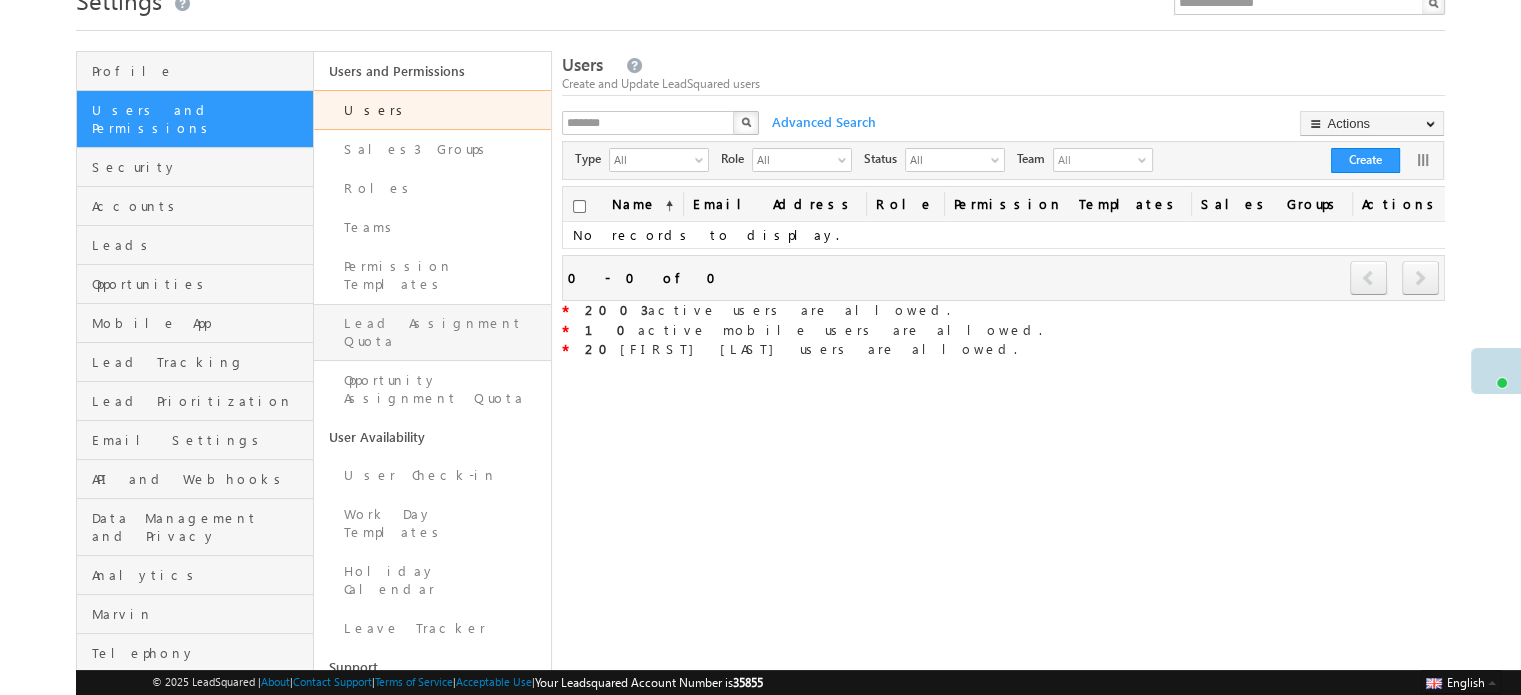 click on "Lead Assignment Quota" at bounding box center [432, 332] 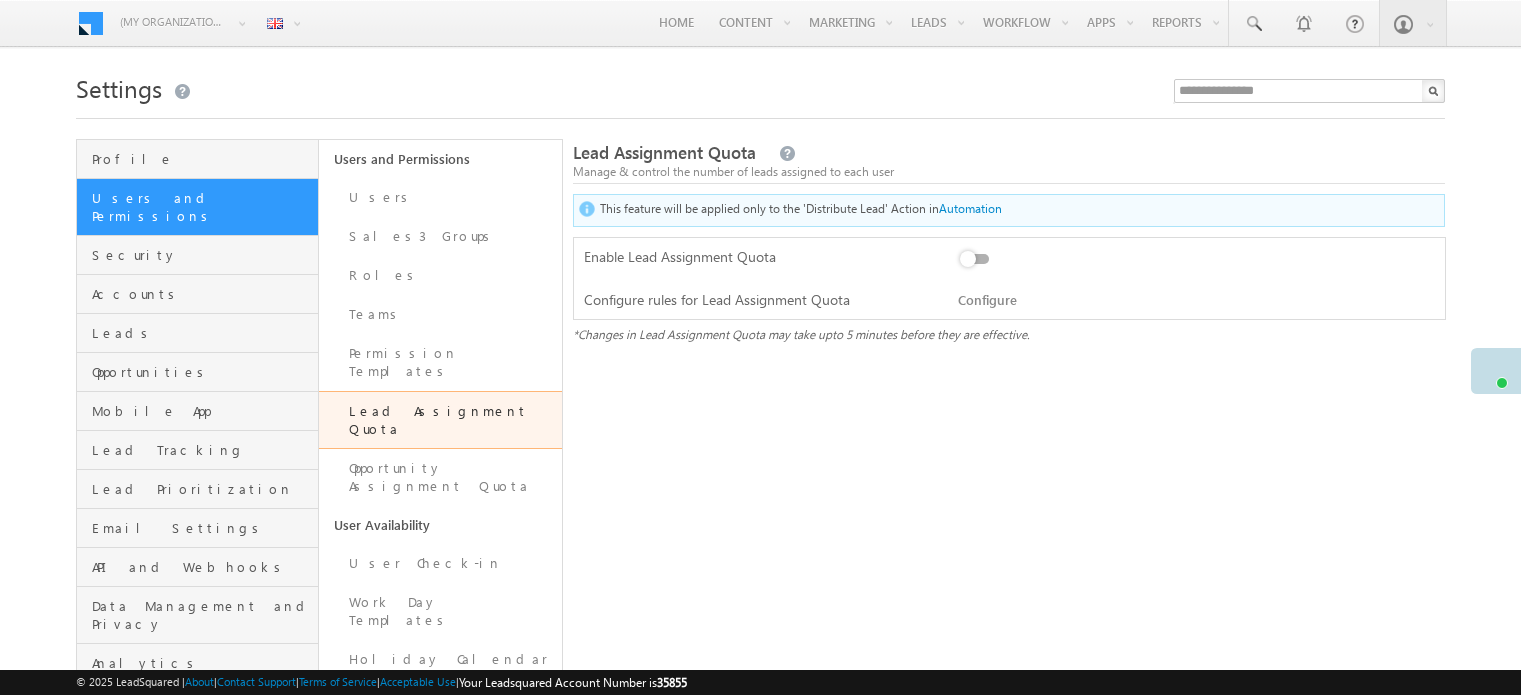 scroll, scrollTop: 0, scrollLeft: 0, axis: both 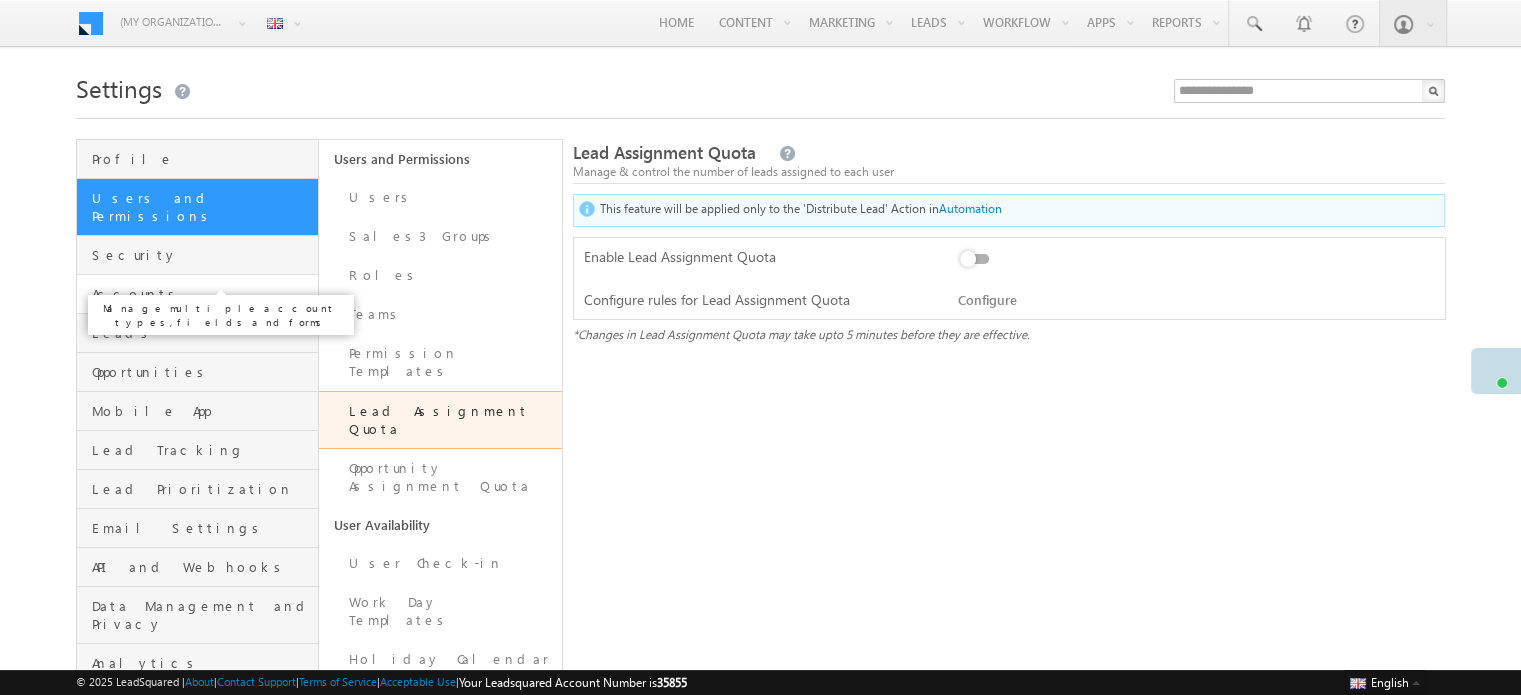 click on "Accounts" at bounding box center (202, 294) 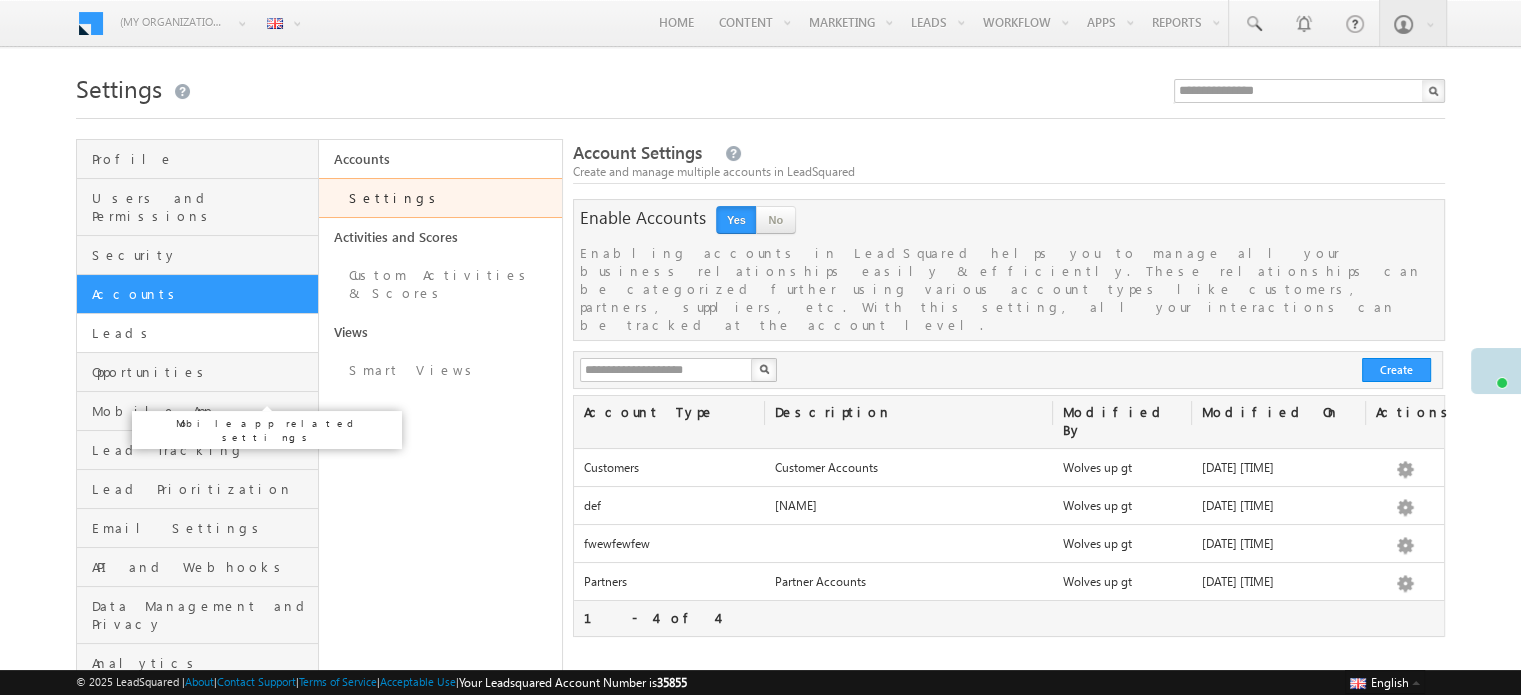 scroll, scrollTop: 18, scrollLeft: 0, axis: vertical 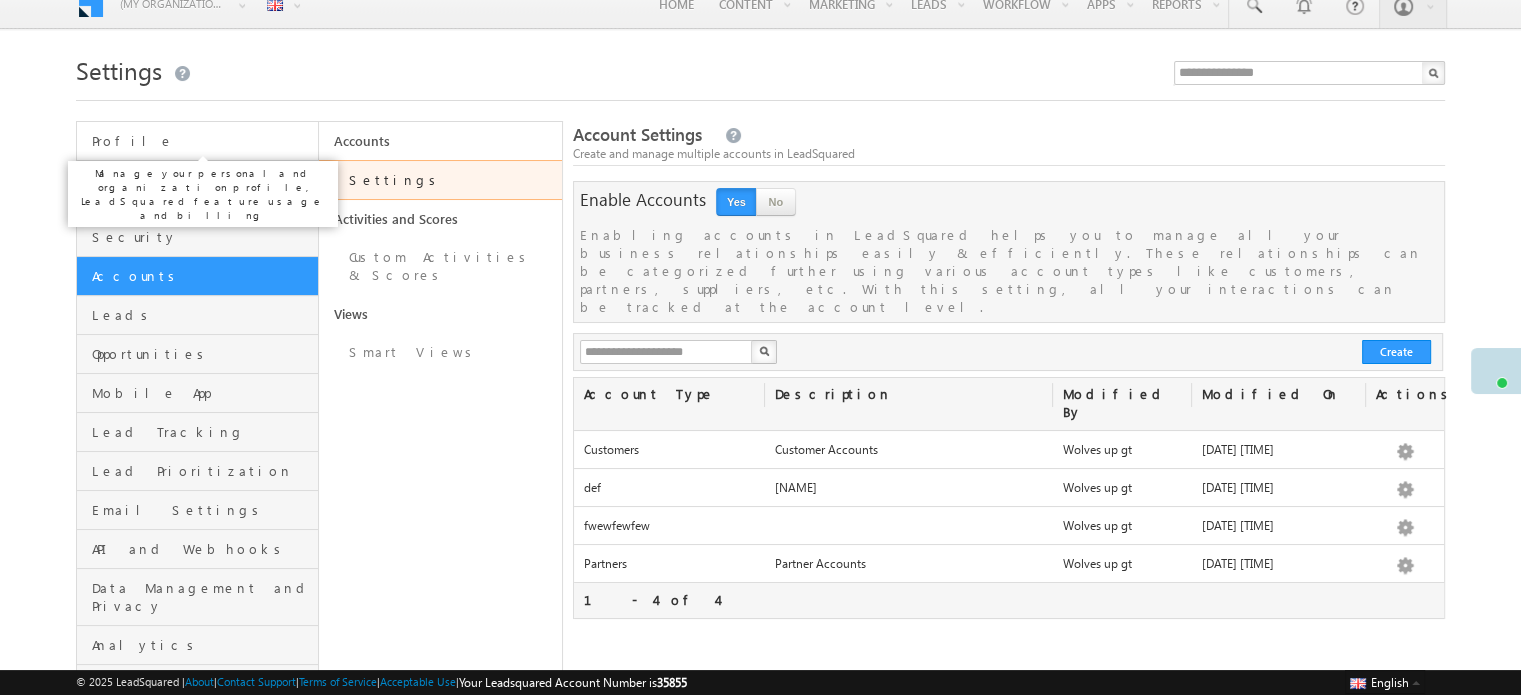 click on "Profile" at bounding box center [202, 141] 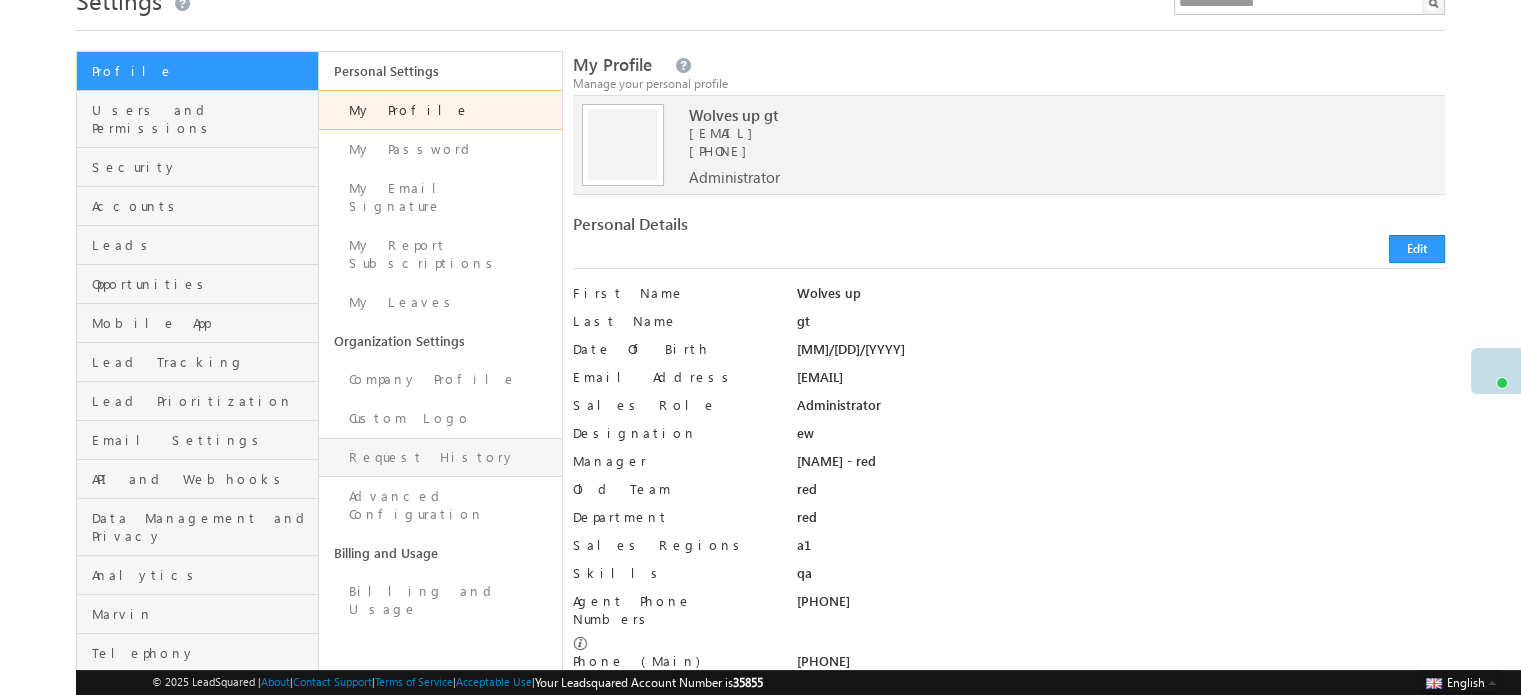 scroll, scrollTop: 0, scrollLeft: 0, axis: both 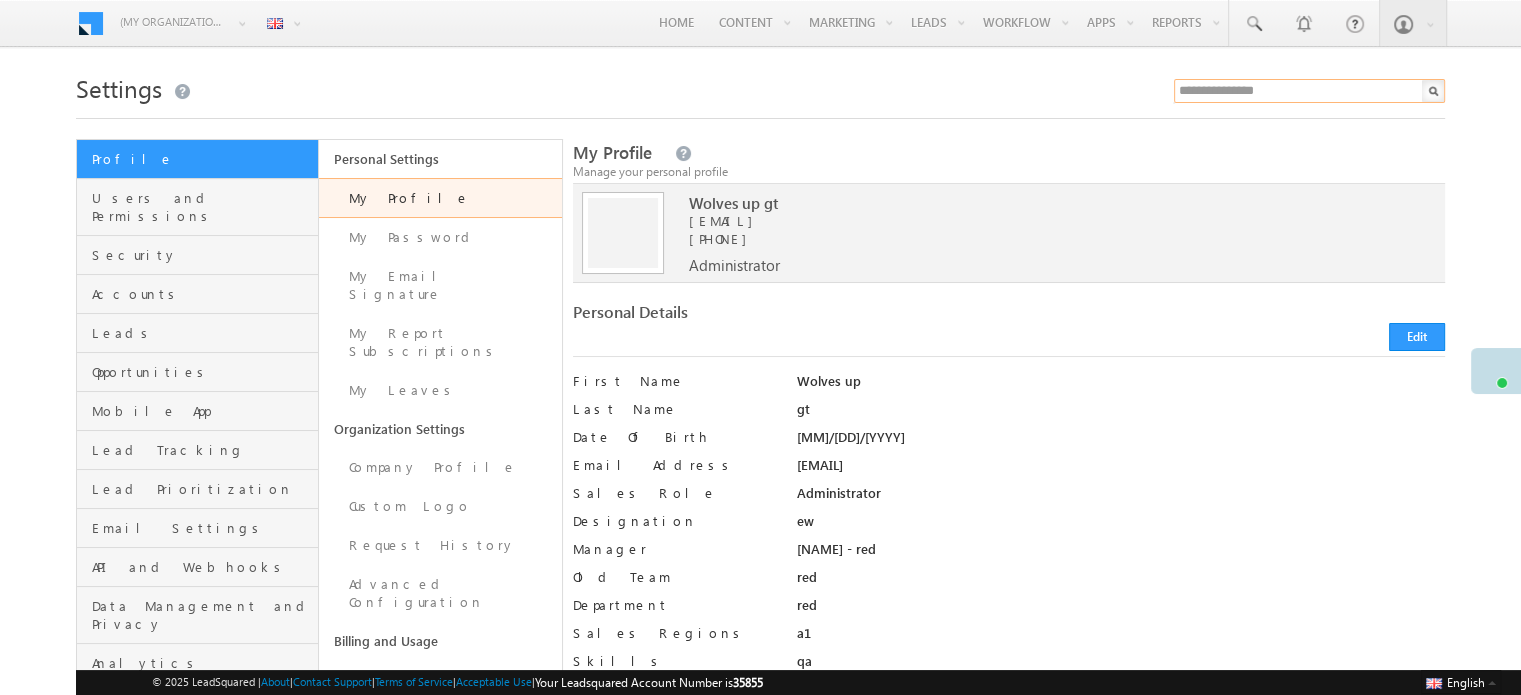 click at bounding box center [1309, 91] 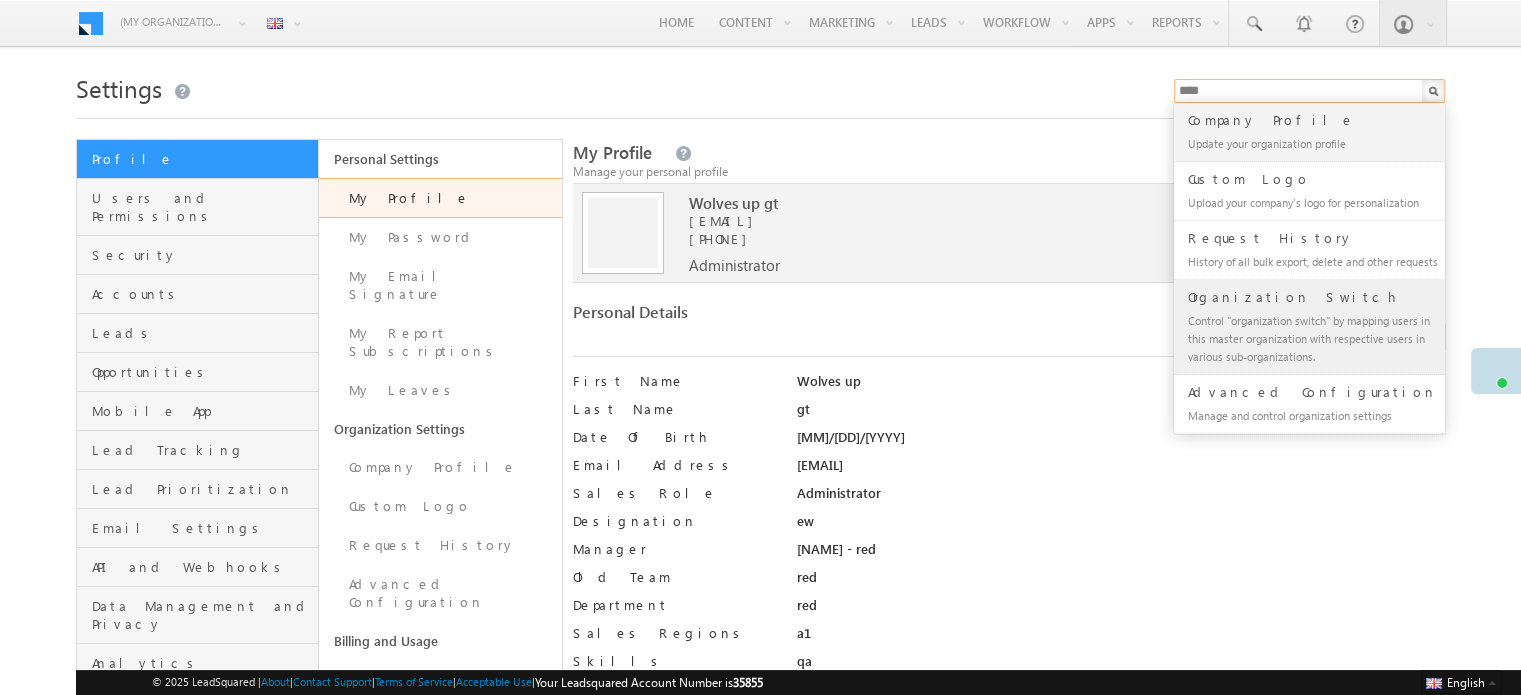 type on "[MASKED]" 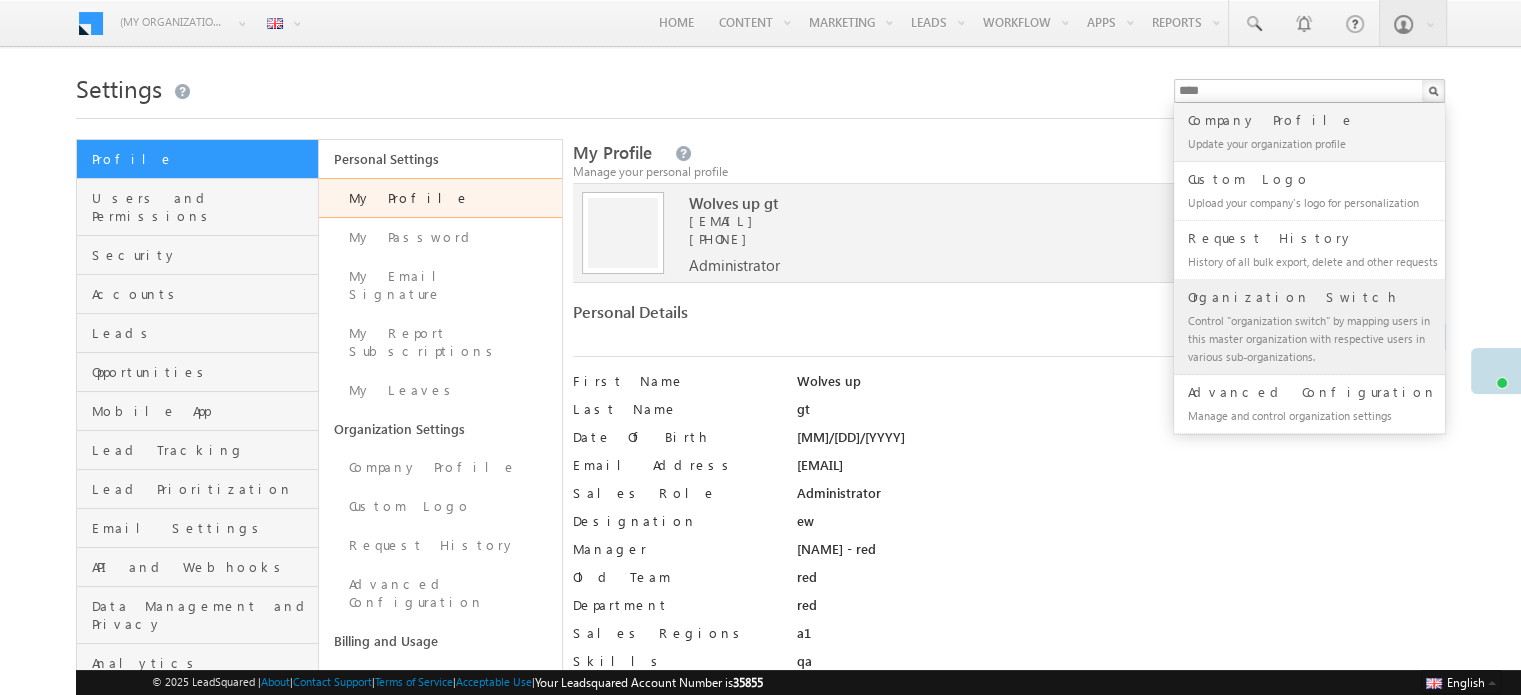 click on "Organization Switch 			 Control "organization switch" by mapping users in this master organization with respective users in various sub-organizations." at bounding box center [1308, 132] 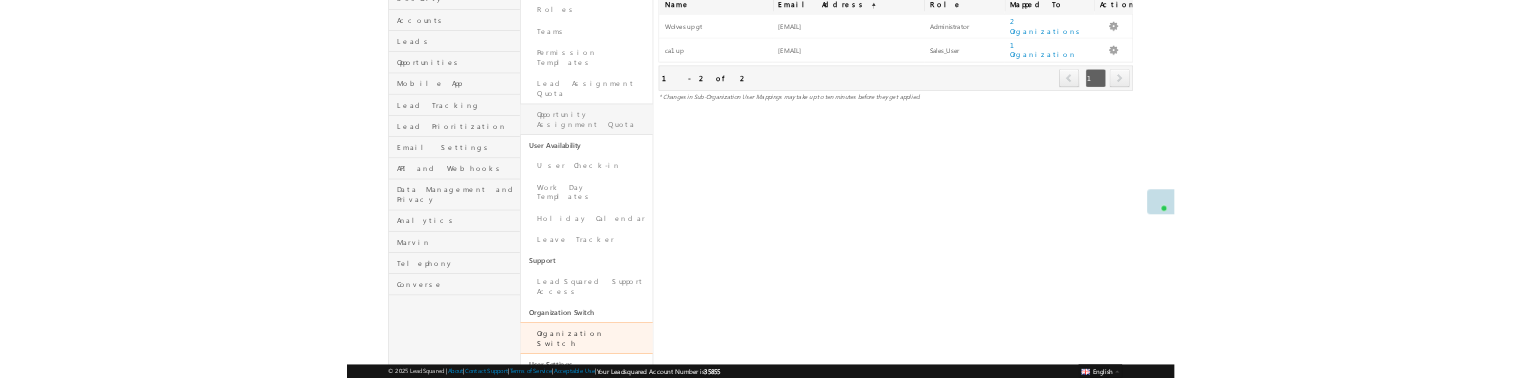 scroll, scrollTop: 0, scrollLeft: 0, axis: both 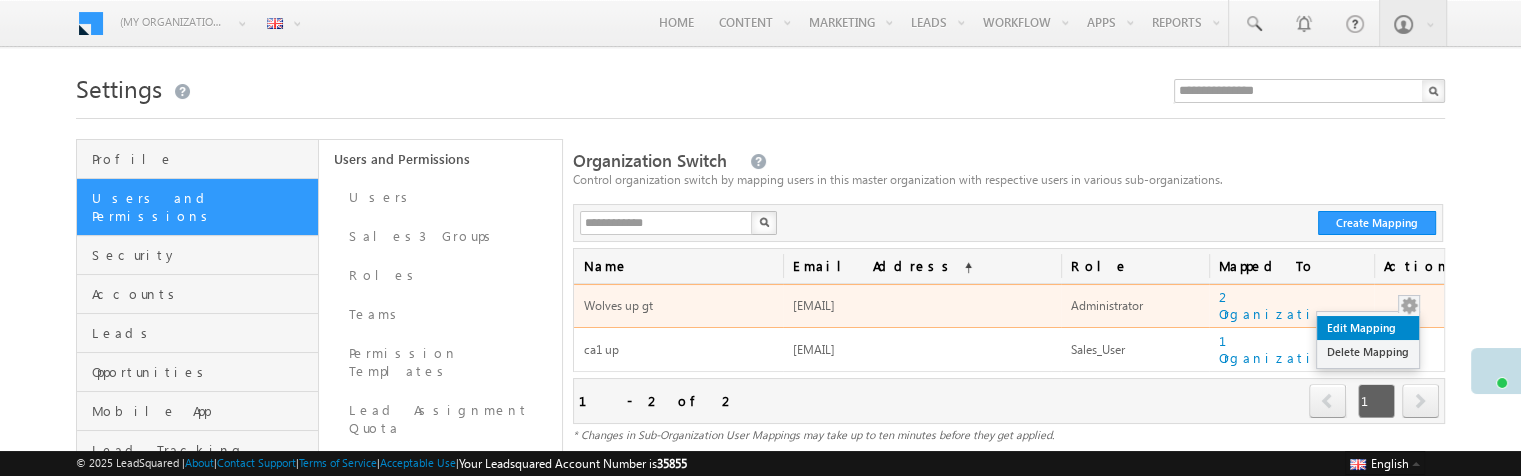 click on "Edit Mapping" at bounding box center [1368, 328] 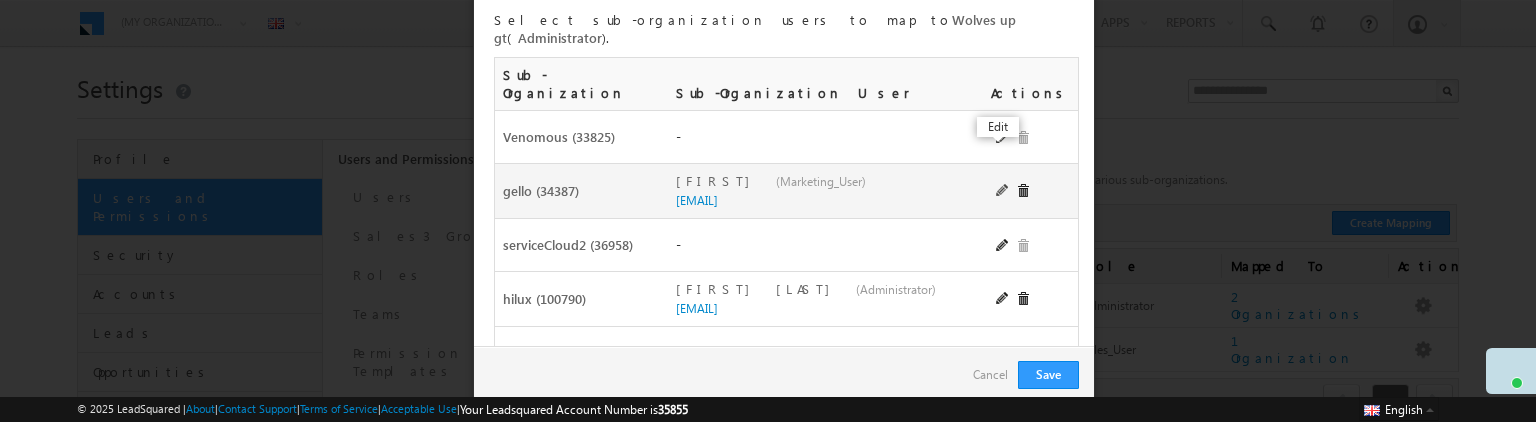 click at bounding box center [1003, 138] 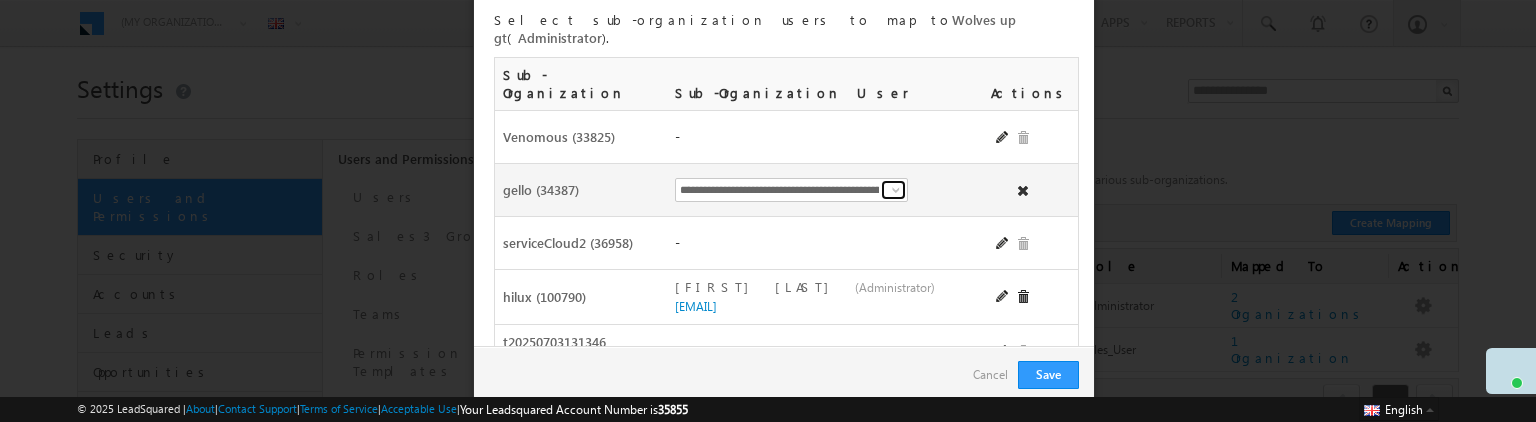 click at bounding box center (896, 190) 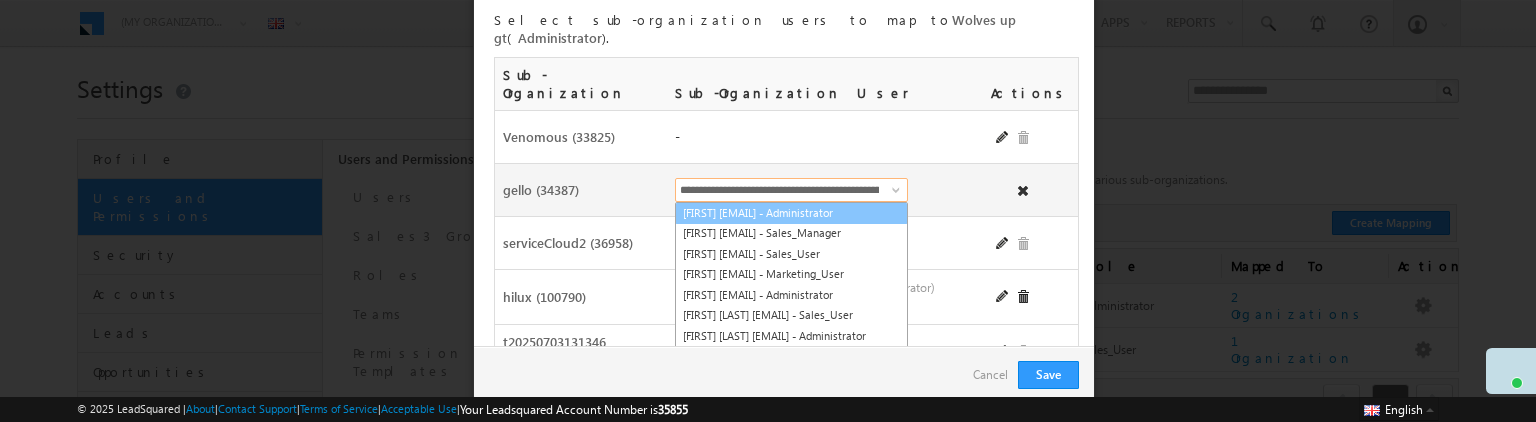 click on "[FIRST] [EMAIL] - Administrator" at bounding box center [791, 213] 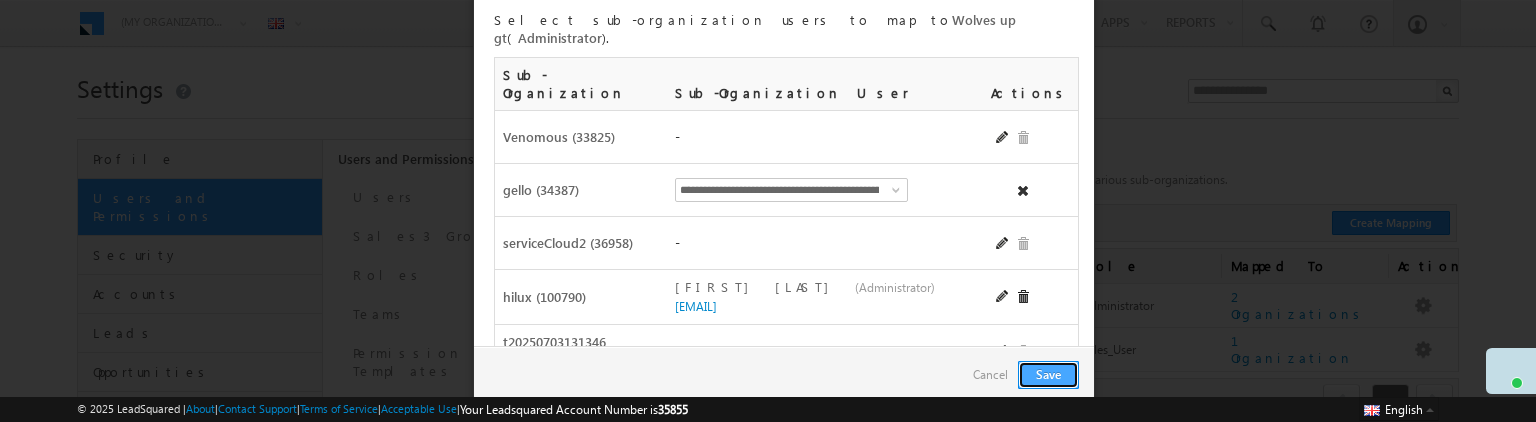 click on "Save" at bounding box center [1048, 375] 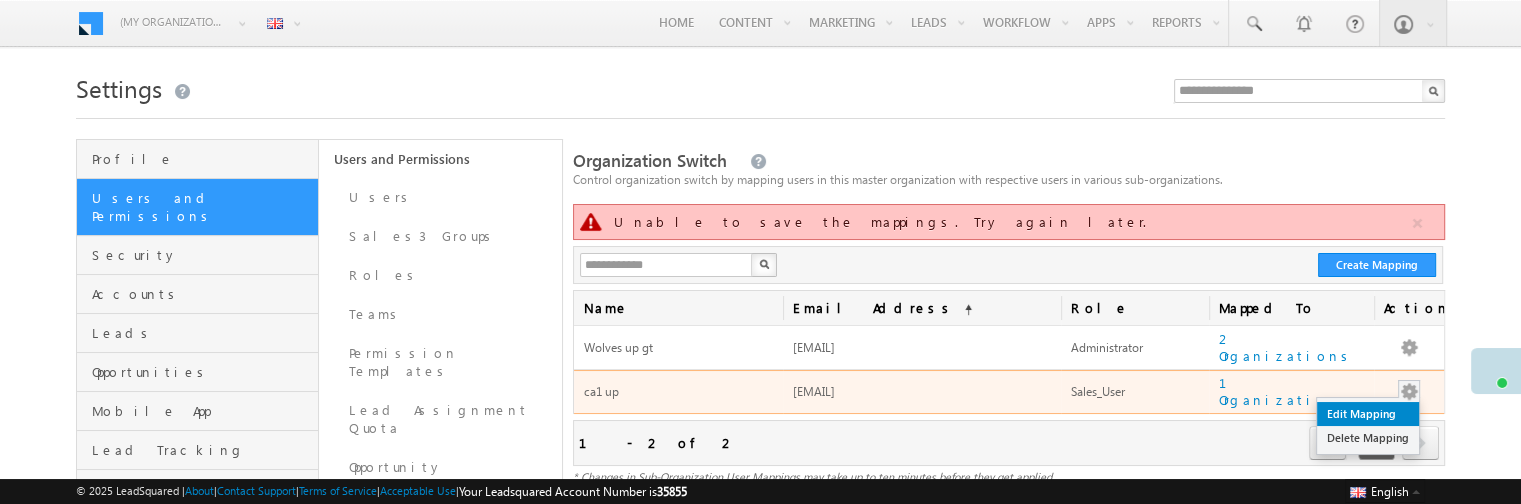 click on "Edit Mapping" at bounding box center (1368, 414) 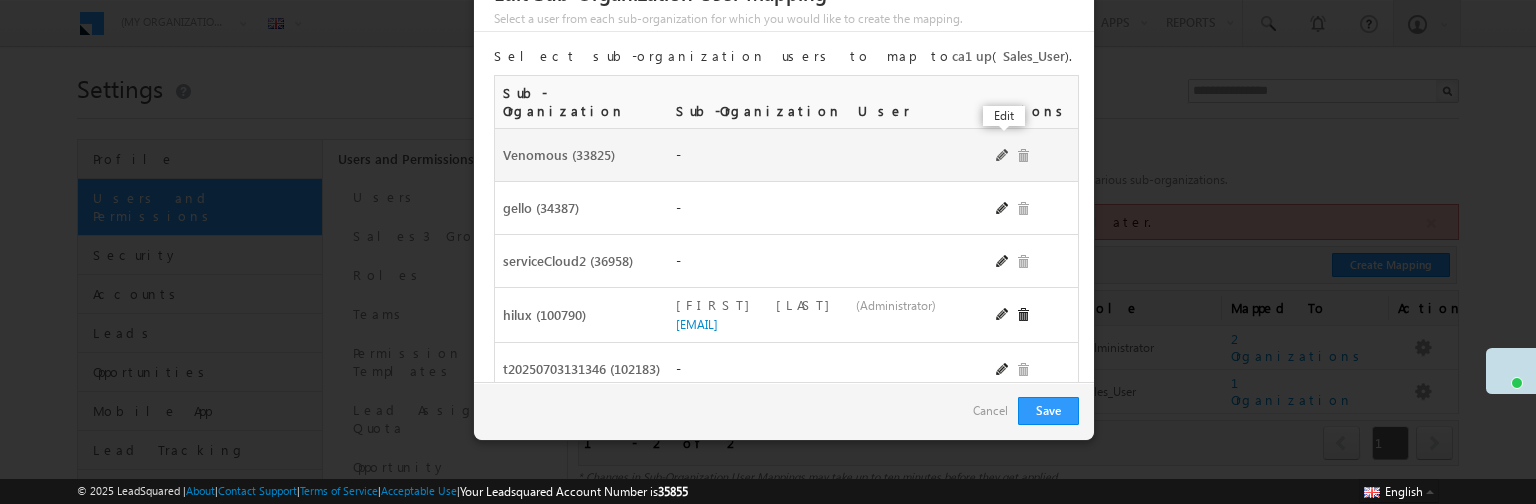 click at bounding box center (1003, 156) 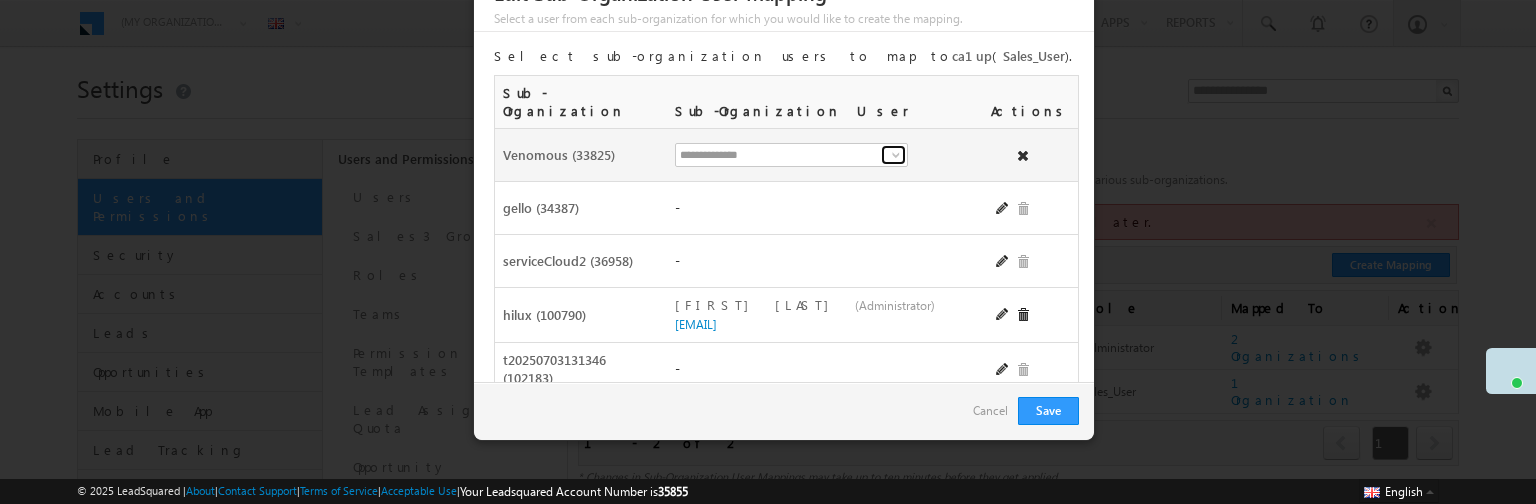 click at bounding box center [896, 155] 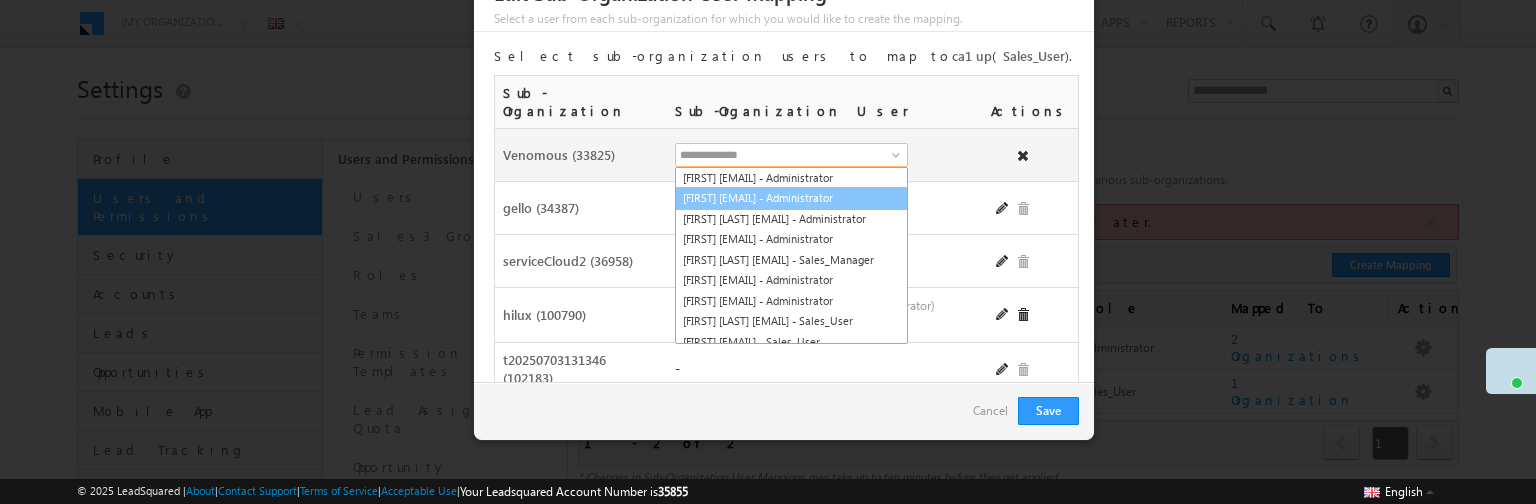 click on "[FIRST] [EMAIL] - Administrator" at bounding box center (791, 198) 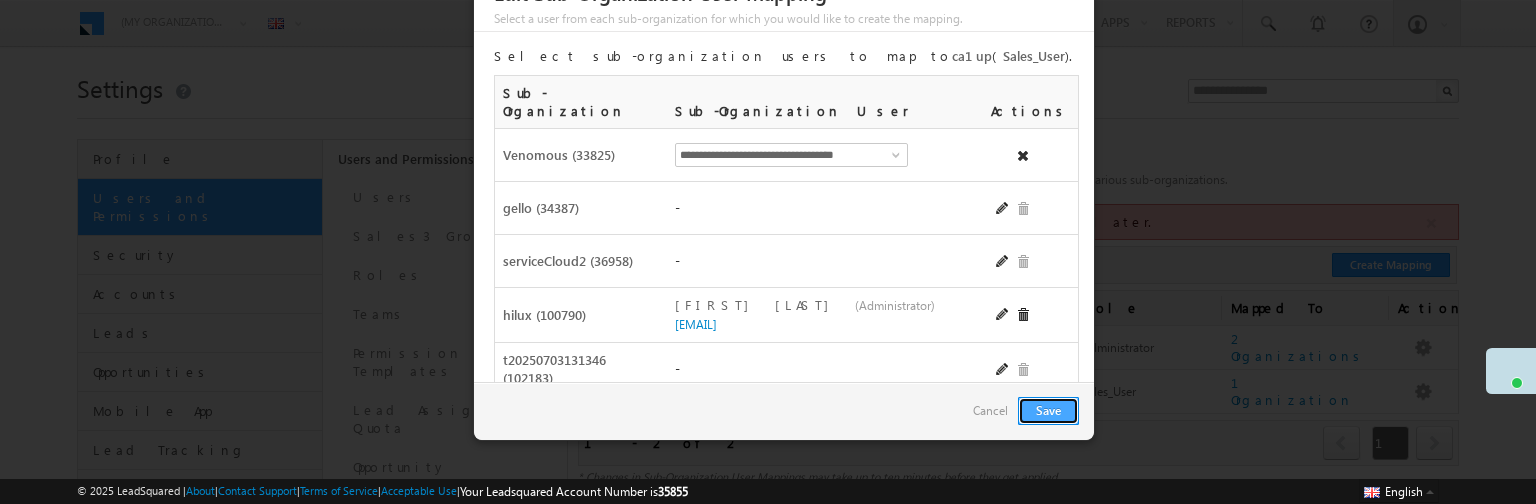 click on "Save" at bounding box center (1048, 411) 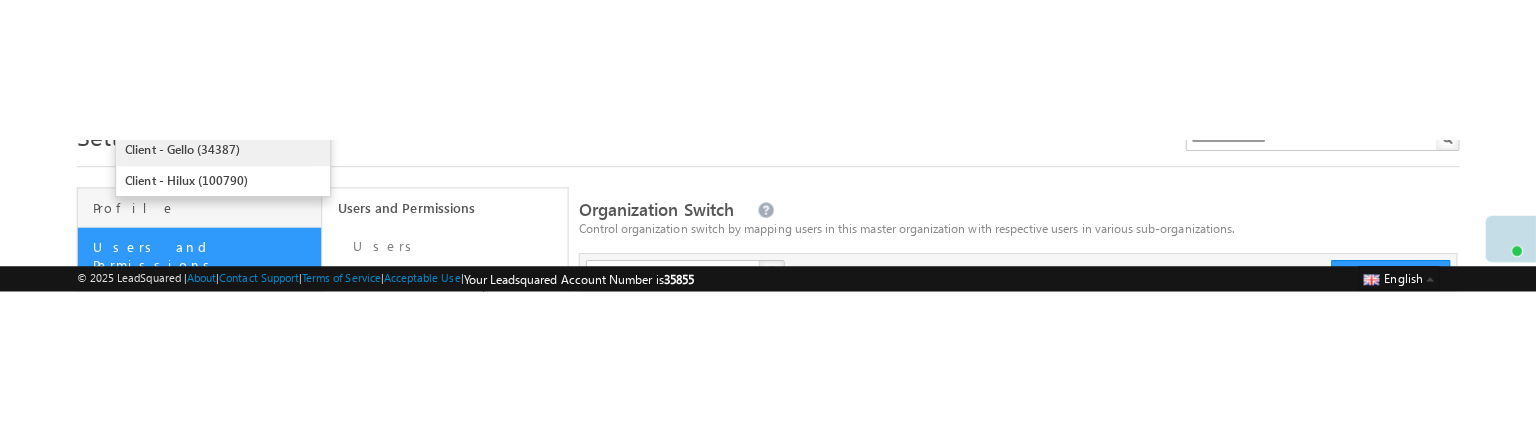 scroll, scrollTop: 94, scrollLeft: 0, axis: vertical 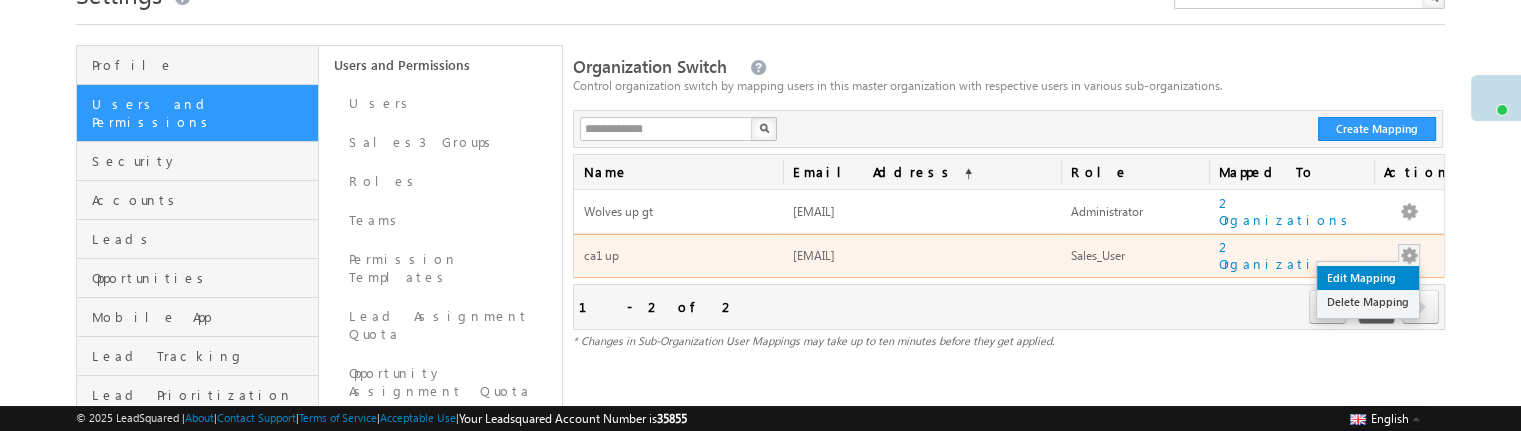 click on "Edit Mapping" at bounding box center [1368, 278] 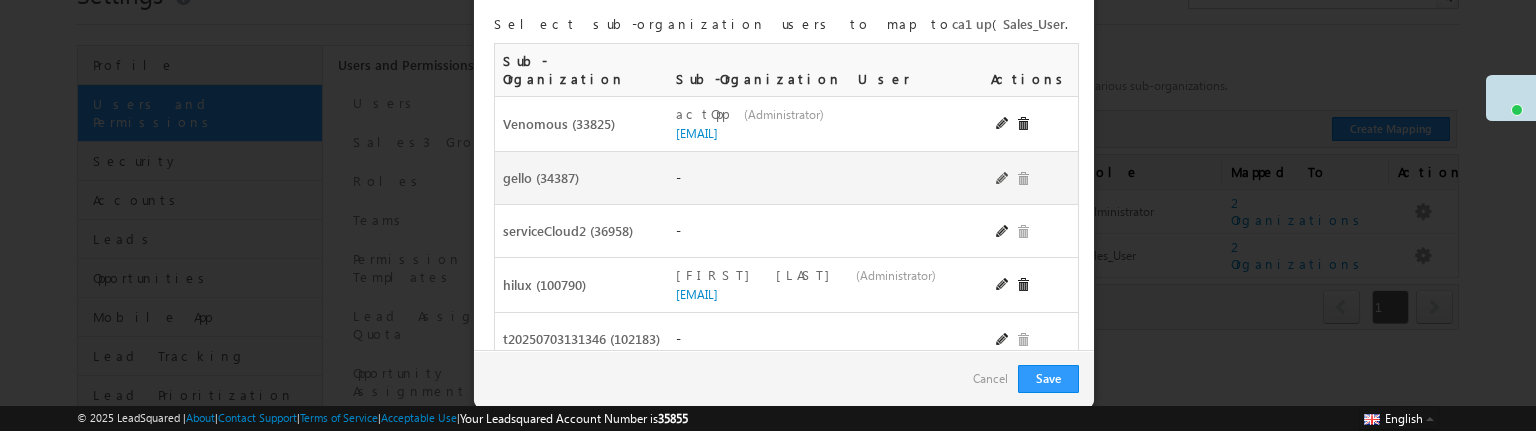 click at bounding box center (1003, 124) 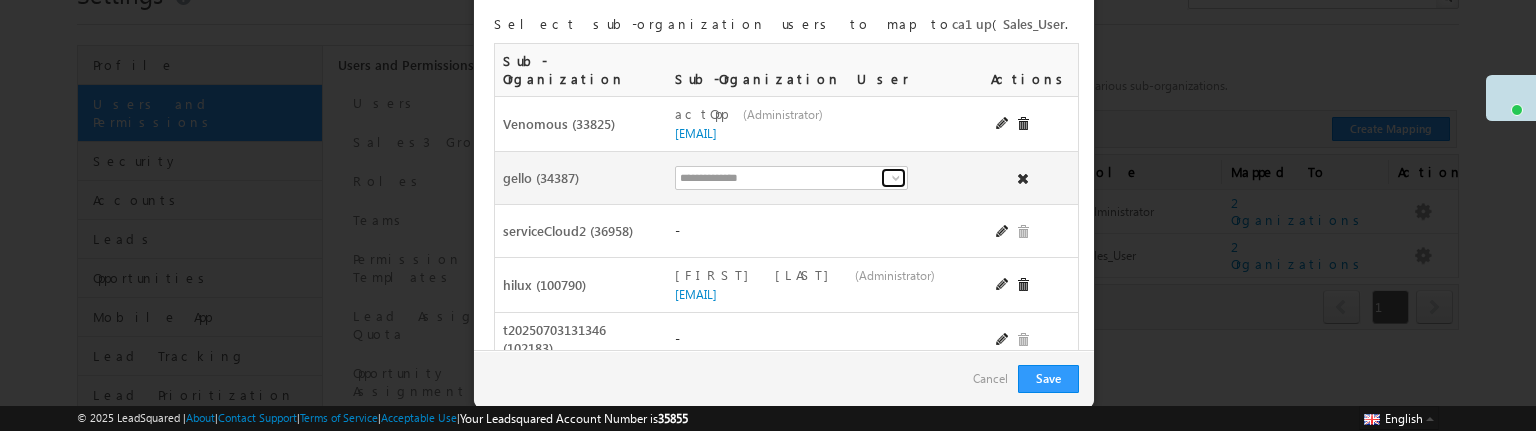 click at bounding box center (896, 178) 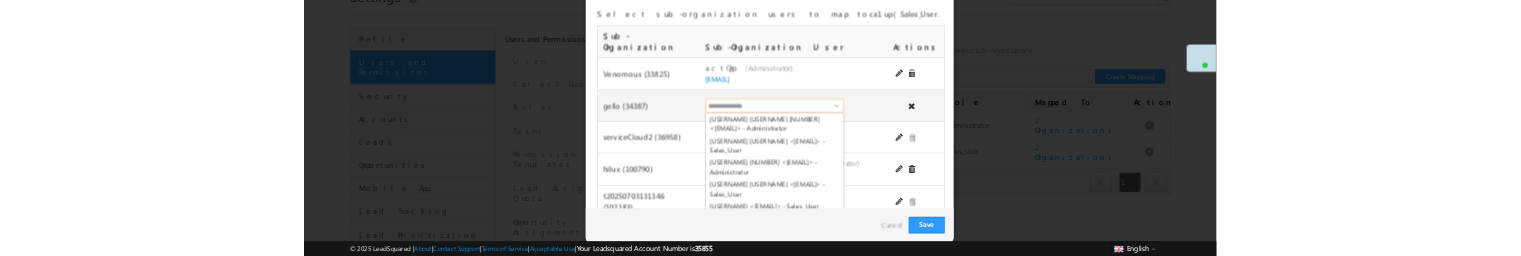 scroll, scrollTop: 168, scrollLeft: 0, axis: vertical 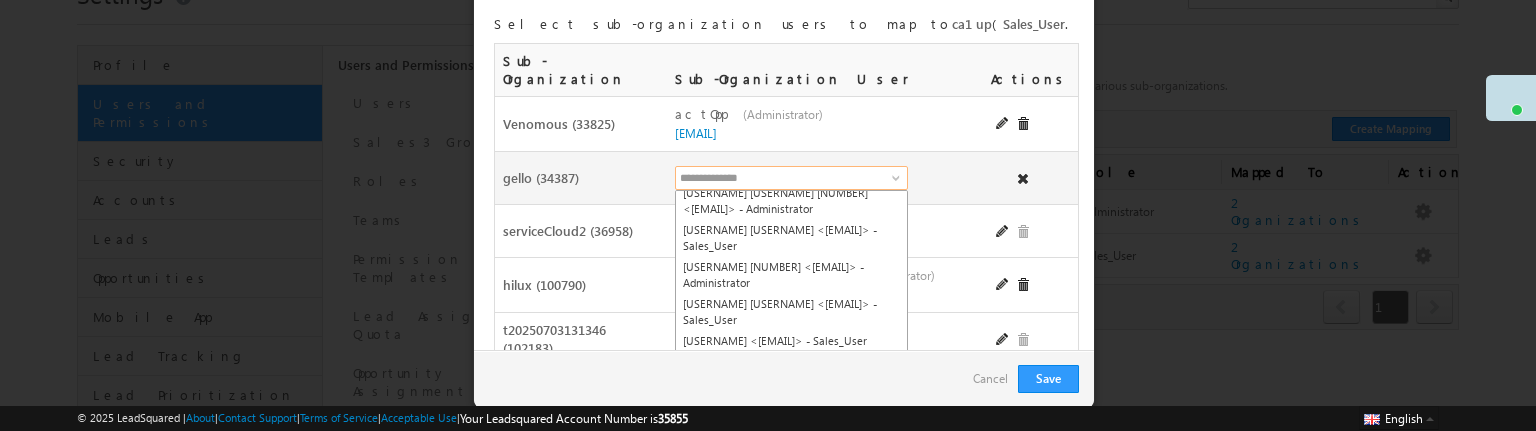 click on "[USERNAME] [USERNAME] <[EMAIL]> - Administrator" at bounding box center [791, 143] 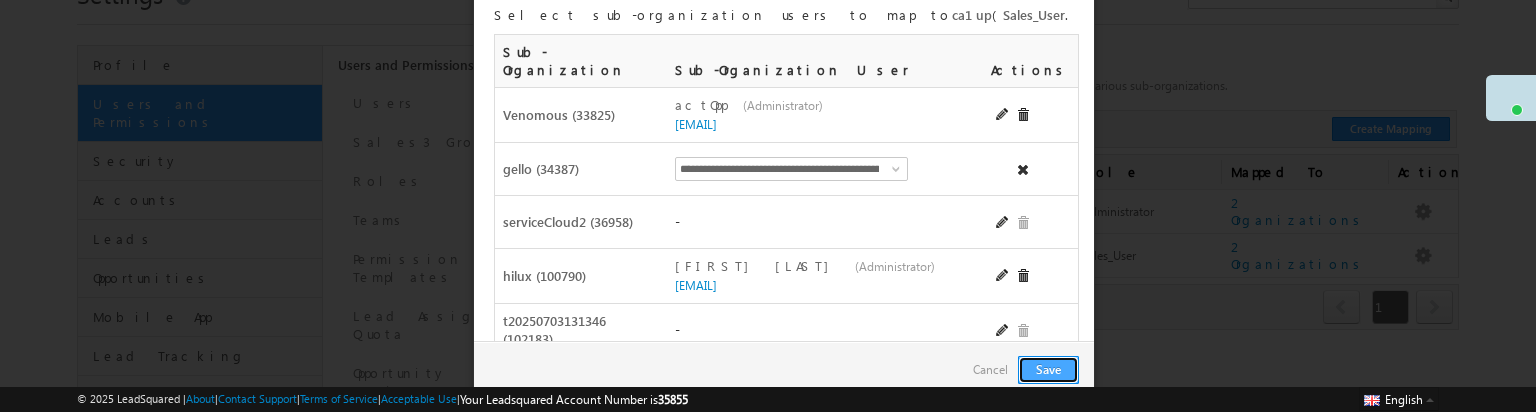click on "Save" at bounding box center (1048, 370) 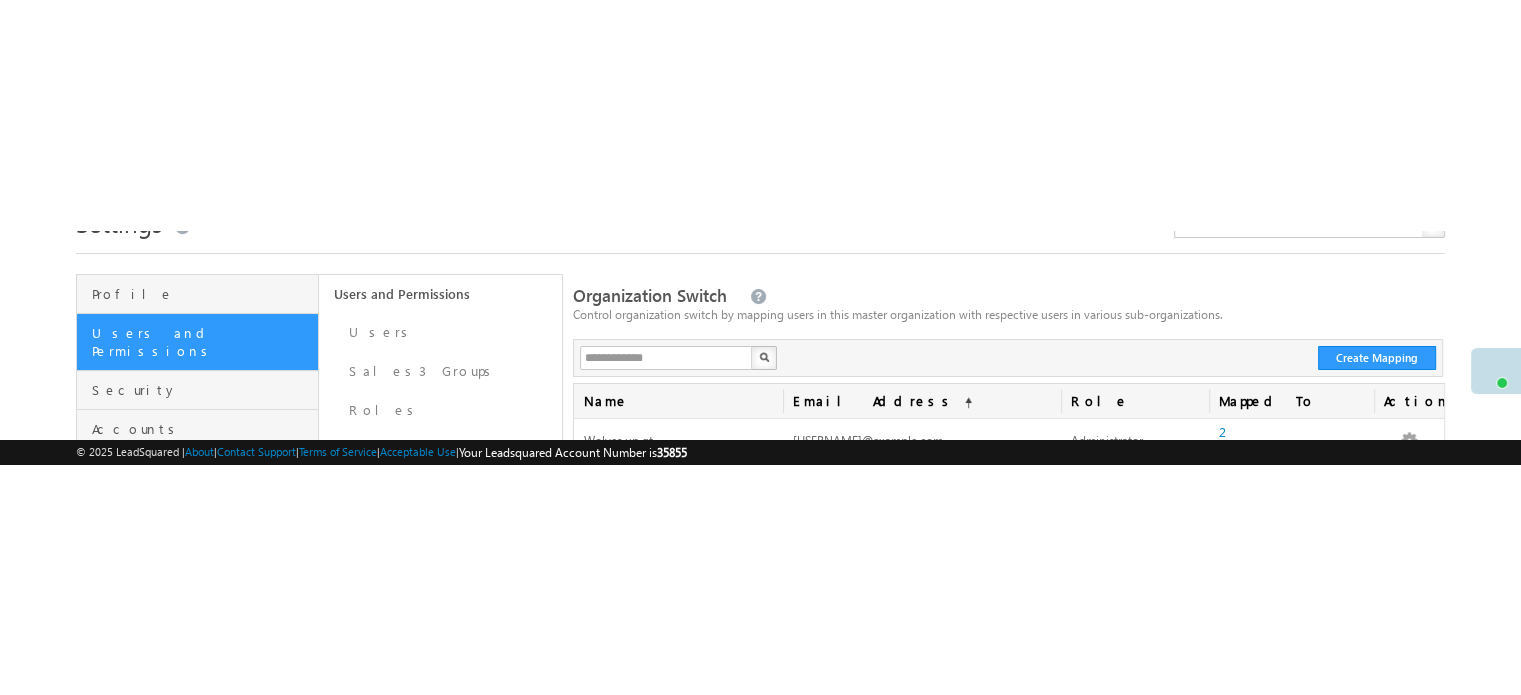 scroll, scrollTop: 94, scrollLeft: 0, axis: vertical 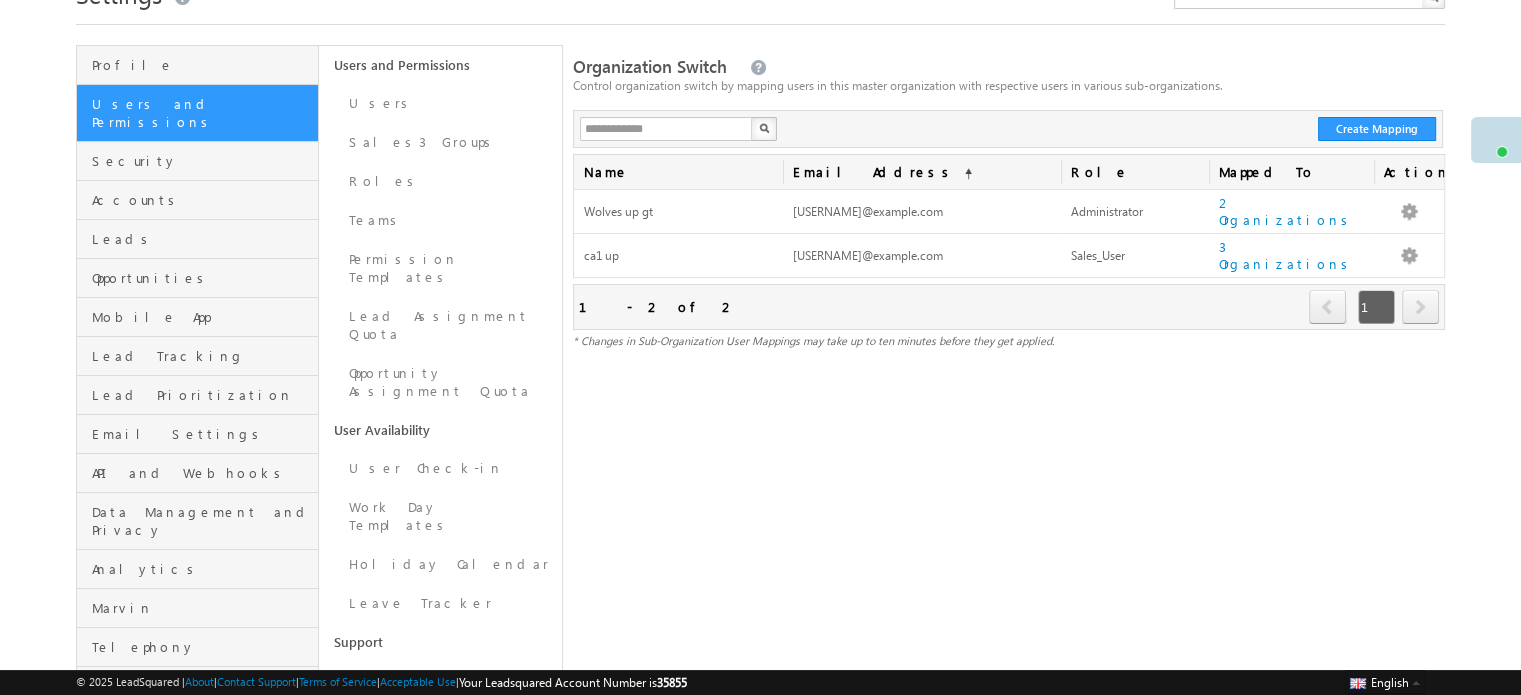 click on "Users and Permissions" at bounding box center (197, 113) 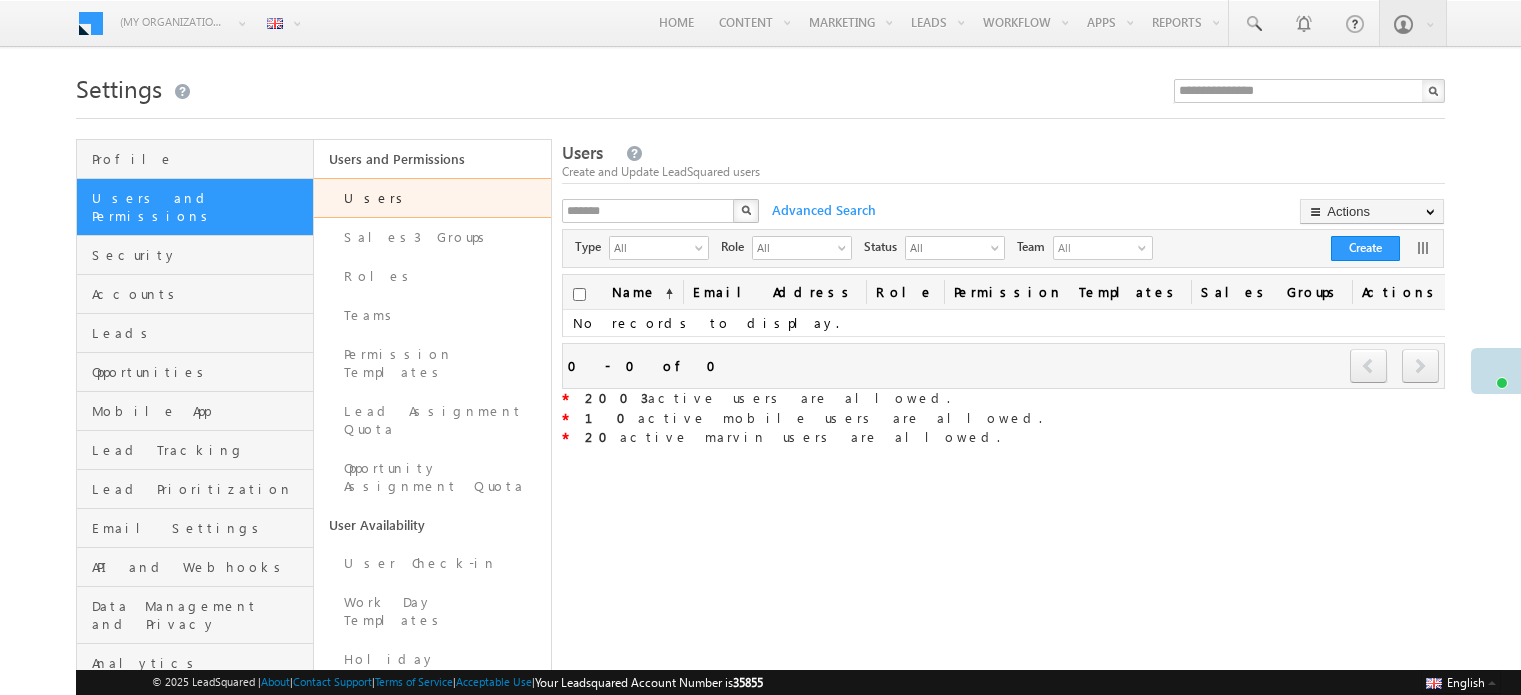 scroll, scrollTop: 0, scrollLeft: 0, axis: both 